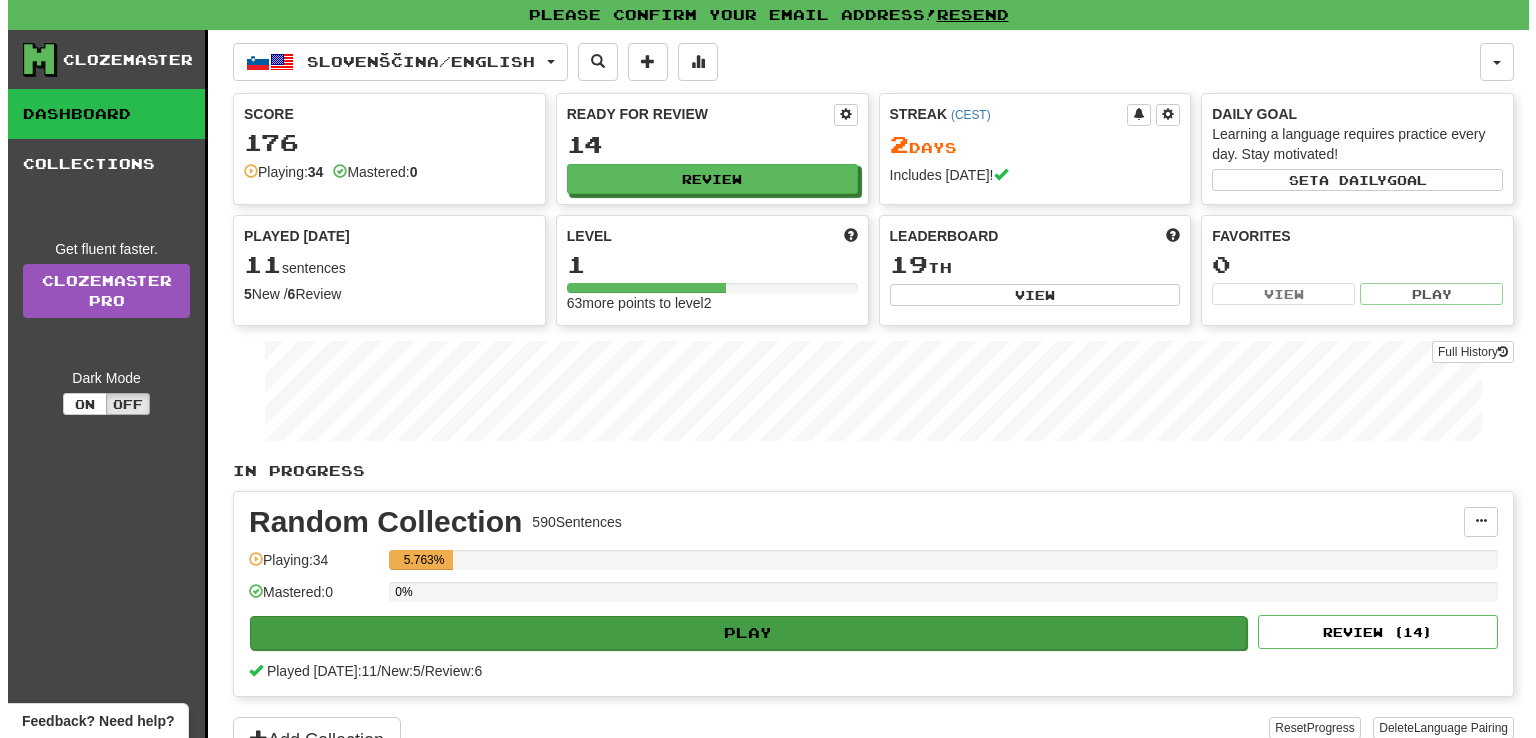 scroll, scrollTop: 0, scrollLeft: 0, axis: both 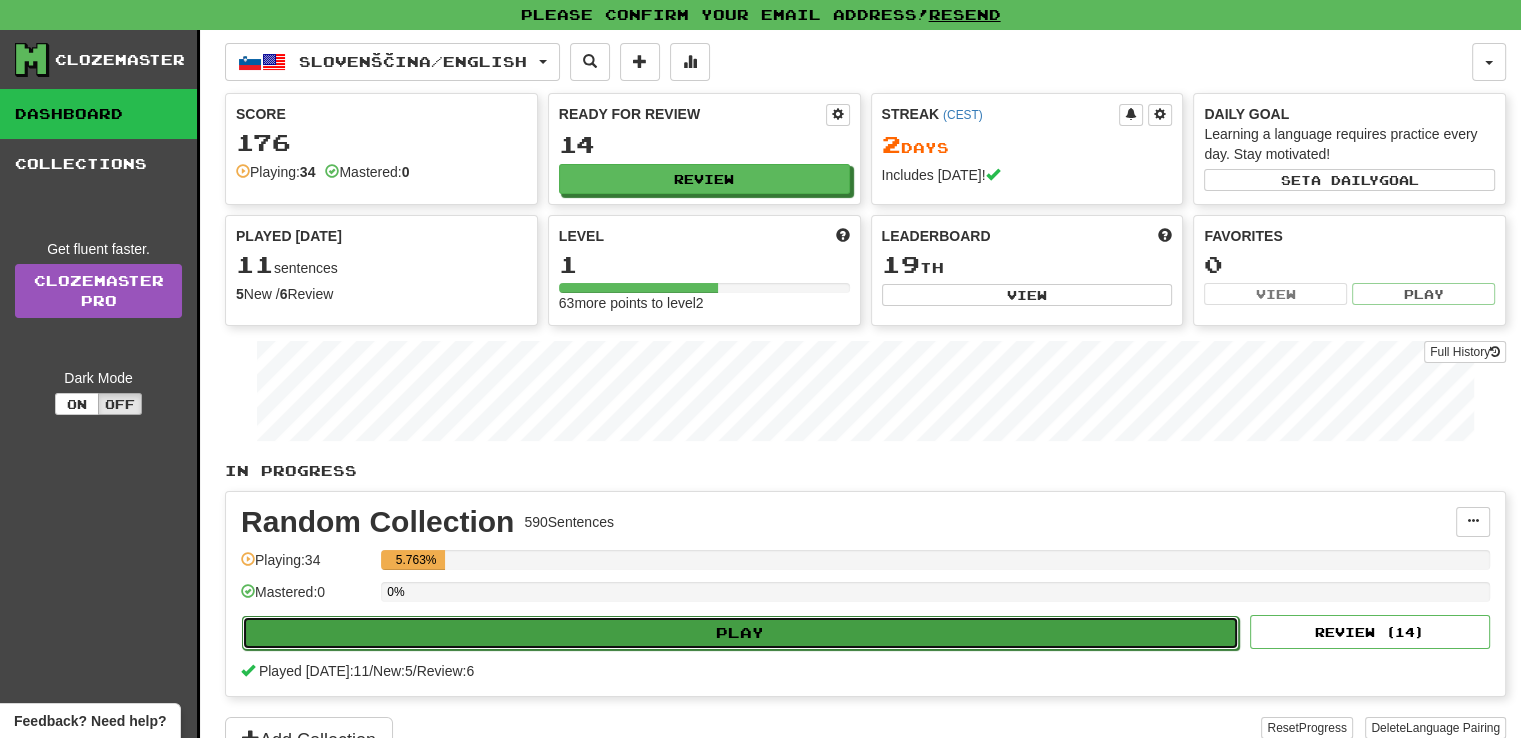 click on "Play" at bounding box center [740, 633] 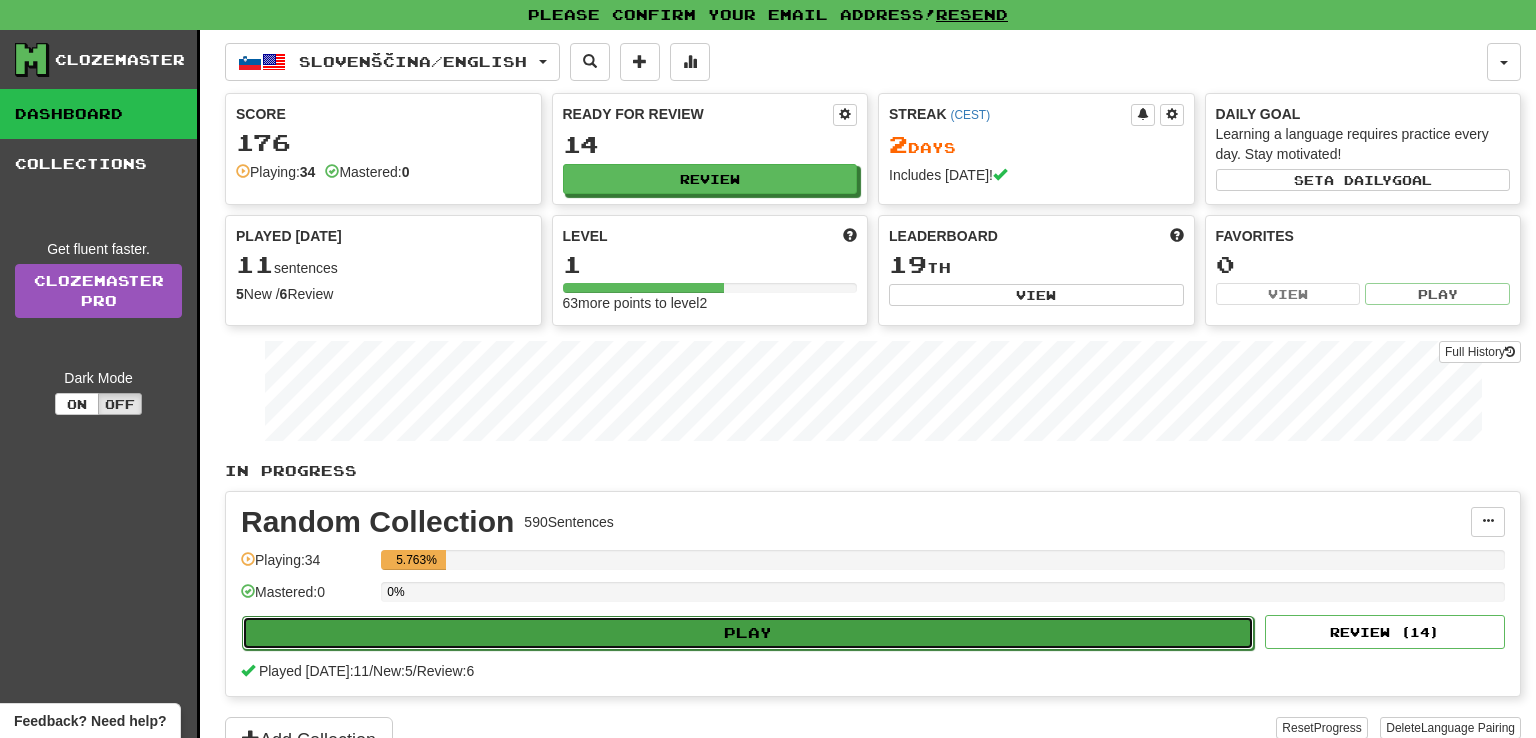 select on "**" 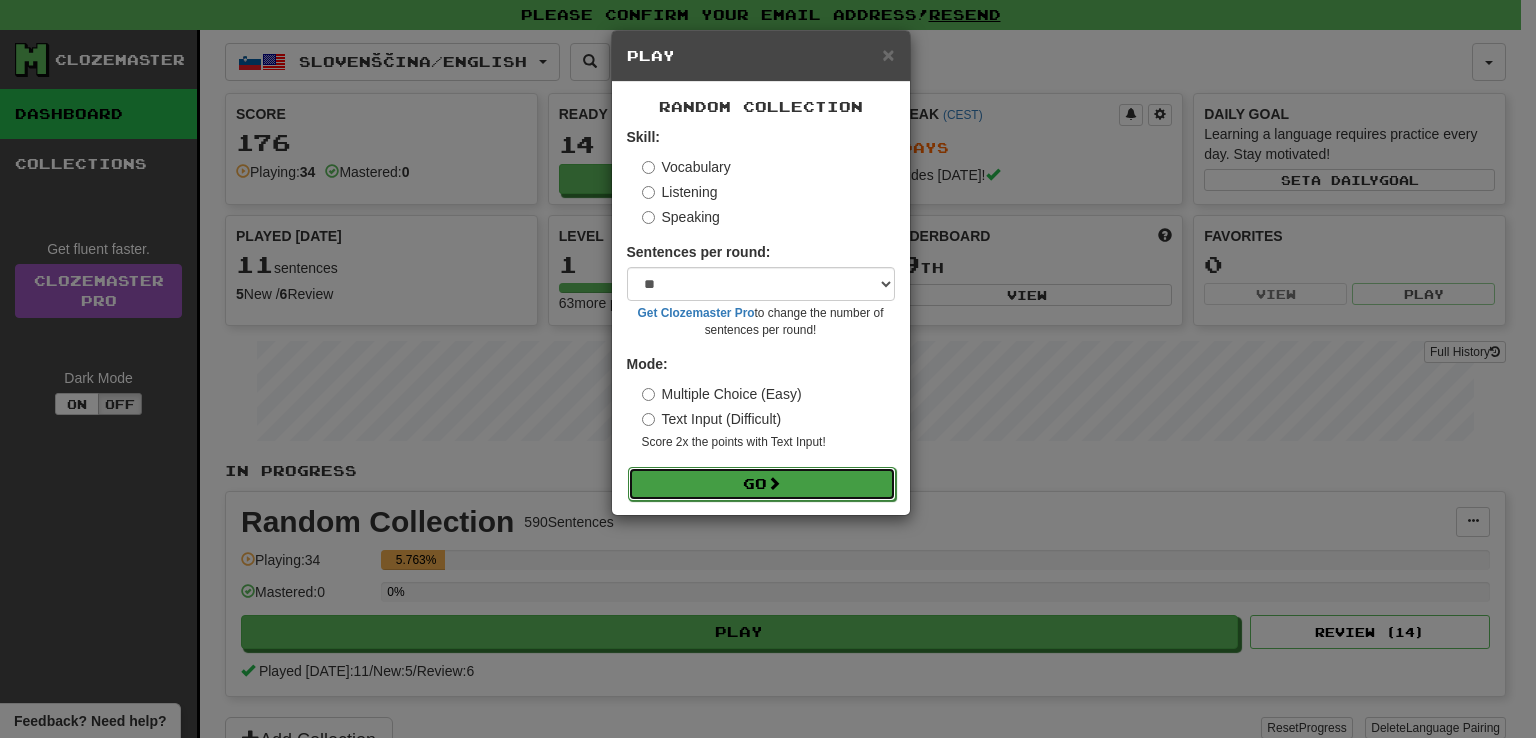 click on "Go" at bounding box center [762, 484] 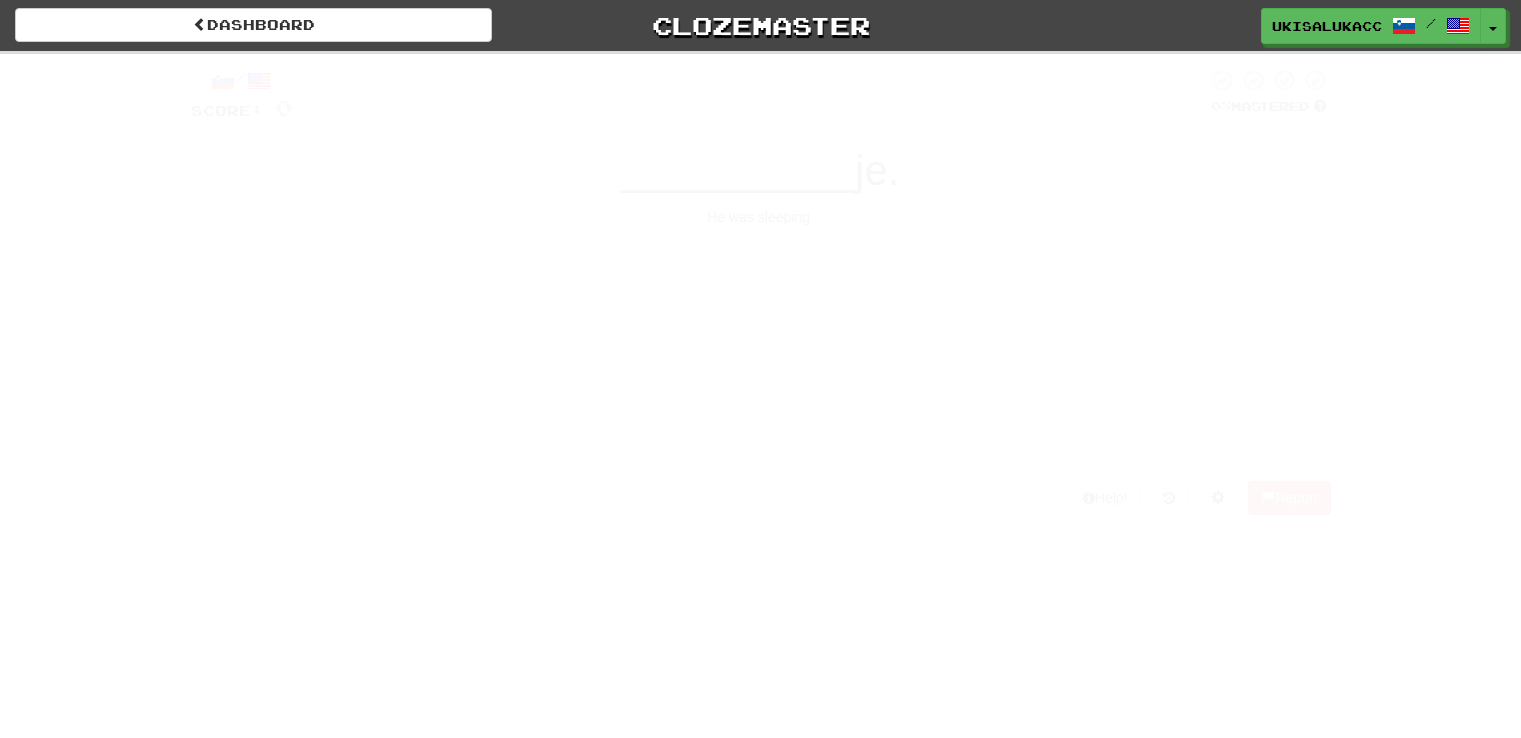 scroll, scrollTop: 0, scrollLeft: 0, axis: both 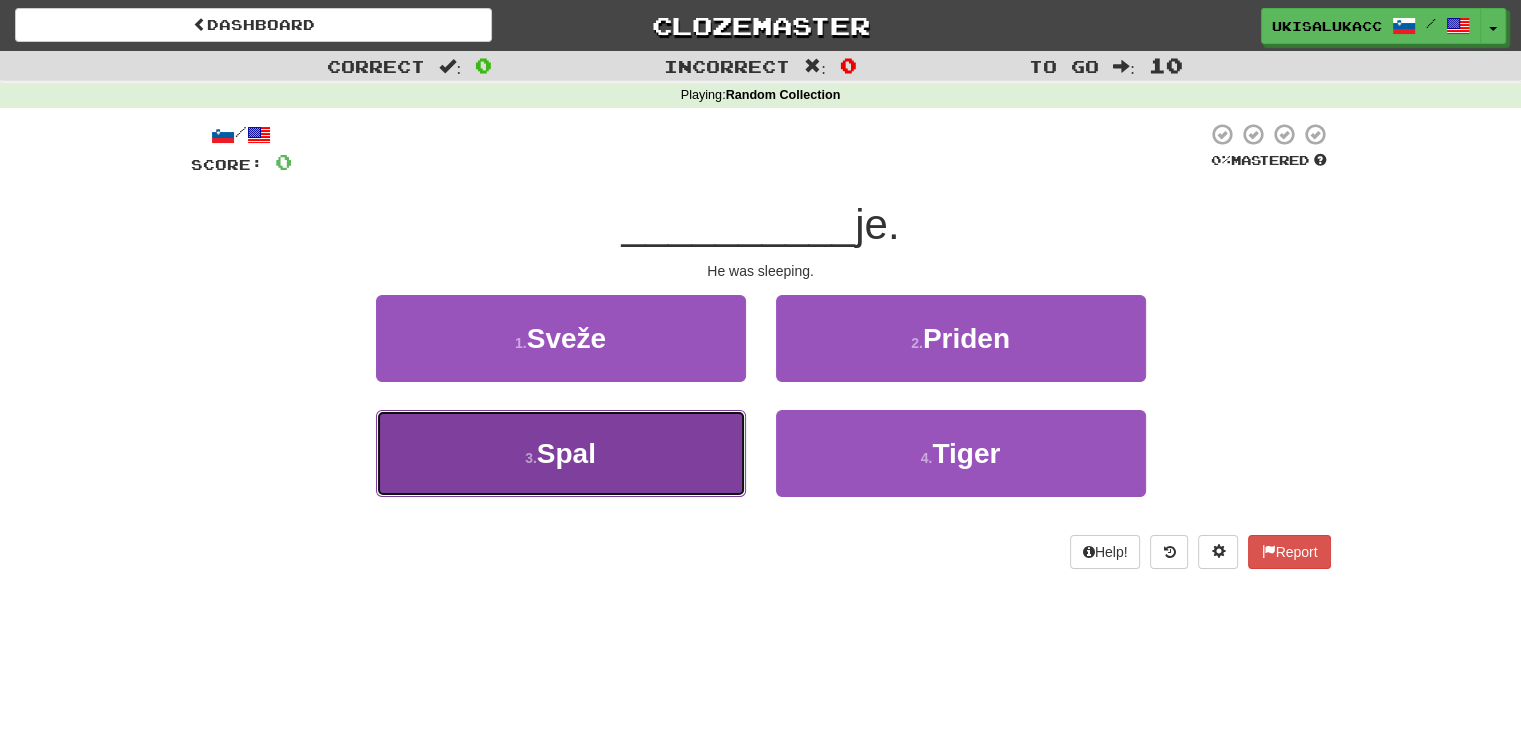 click on "3 .  Spal" at bounding box center (561, 453) 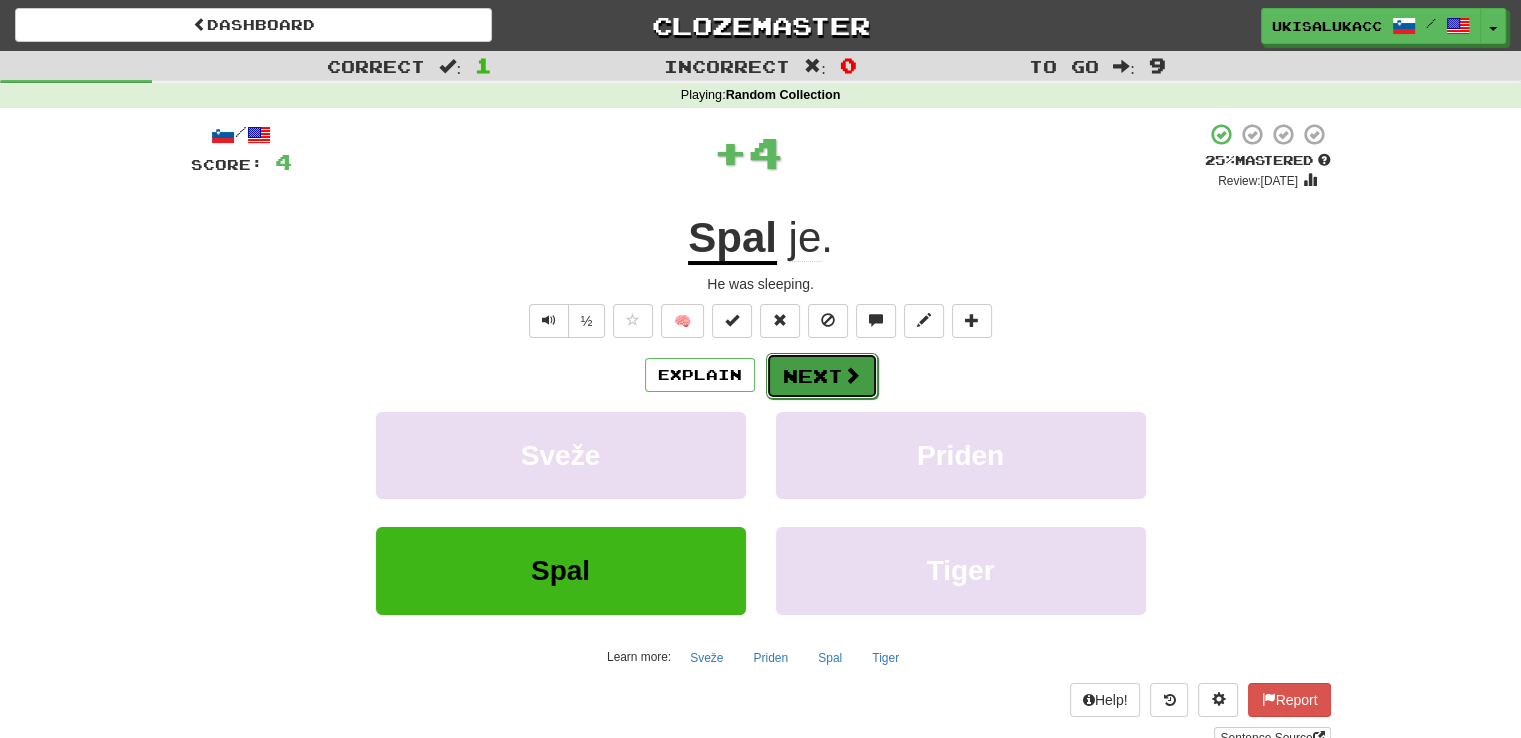 click on "Next" at bounding box center [822, 376] 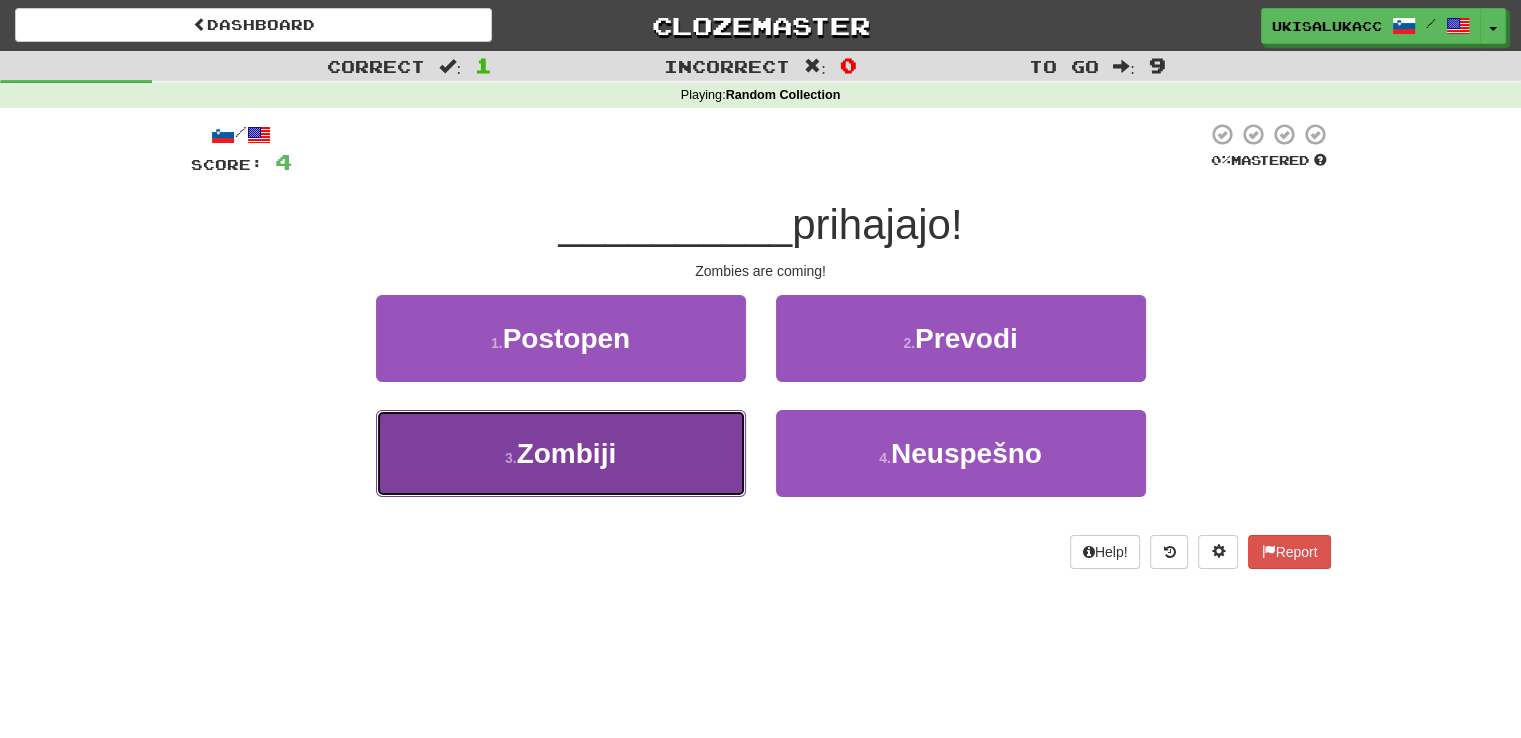 click on "3 .  Zombiji" at bounding box center (561, 453) 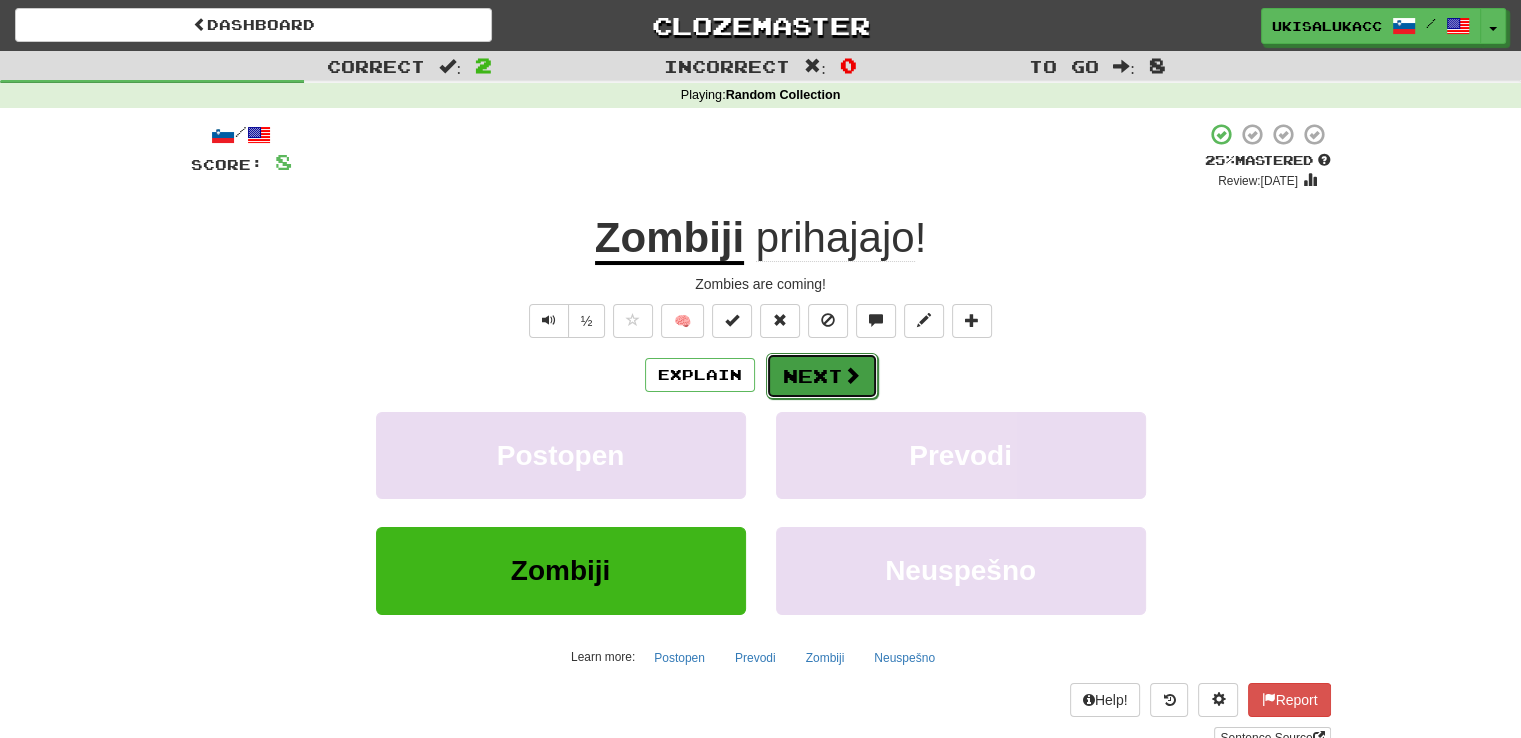 click on "Next" at bounding box center (822, 376) 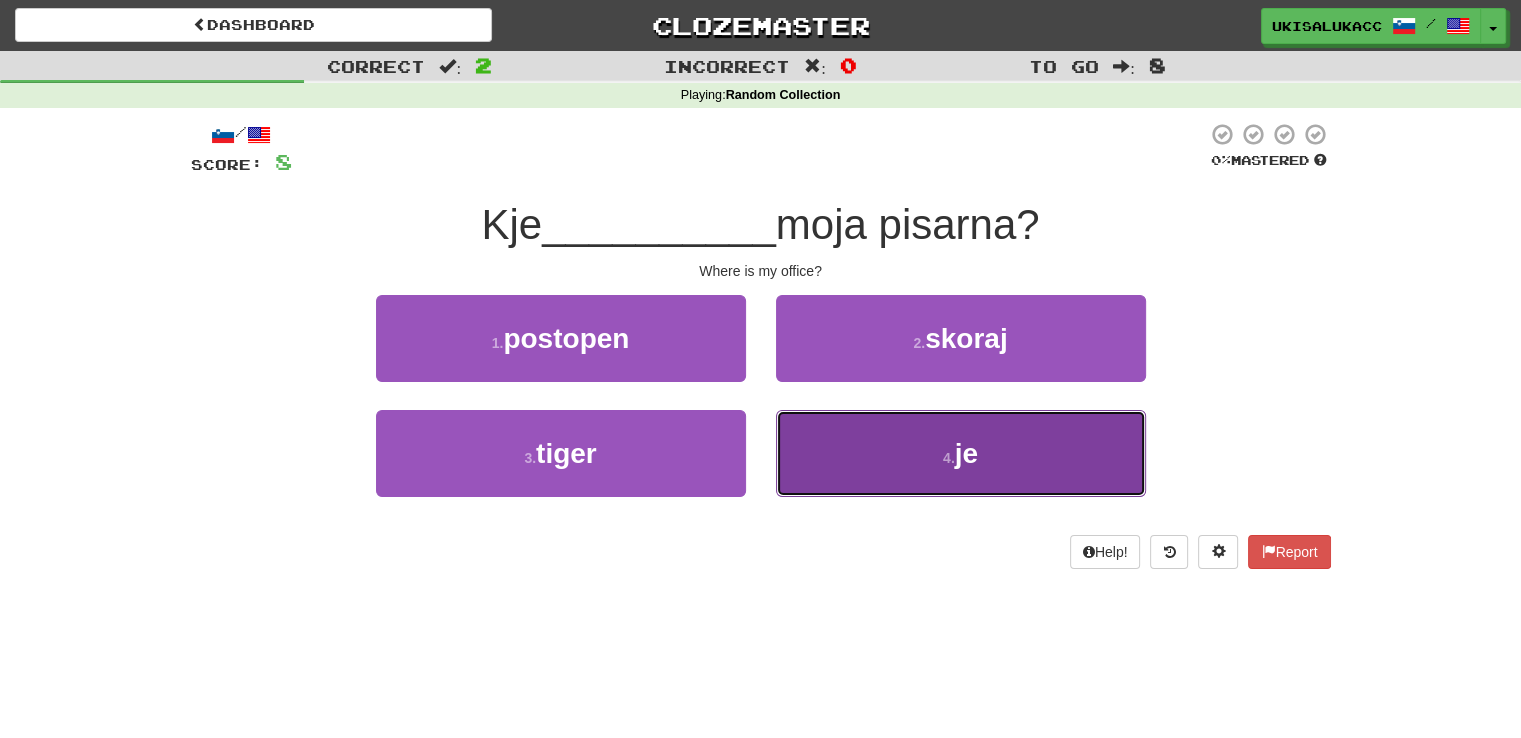 click on "4 .  je" at bounding box center (961, 453) 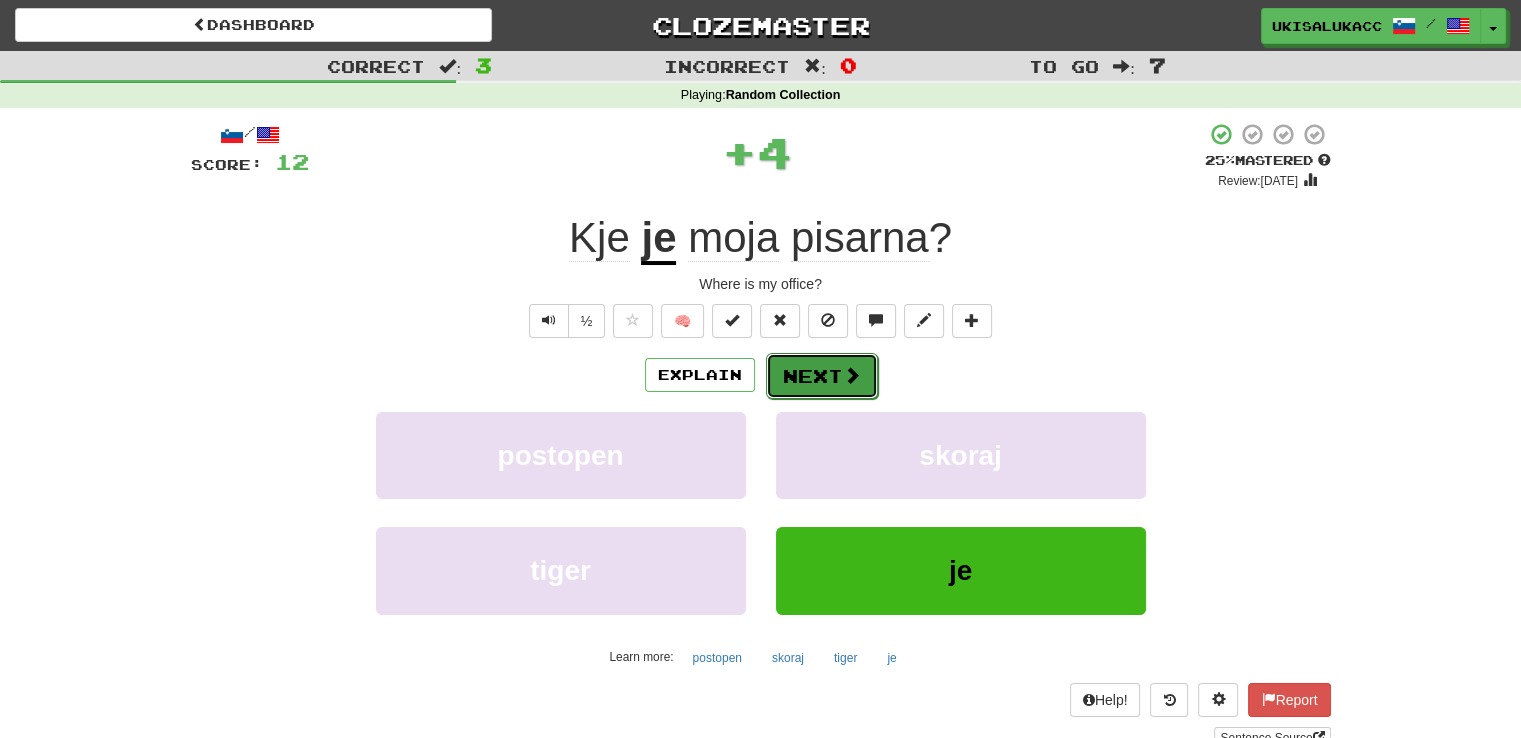 click on "Next" at bounding box center [822, 376] 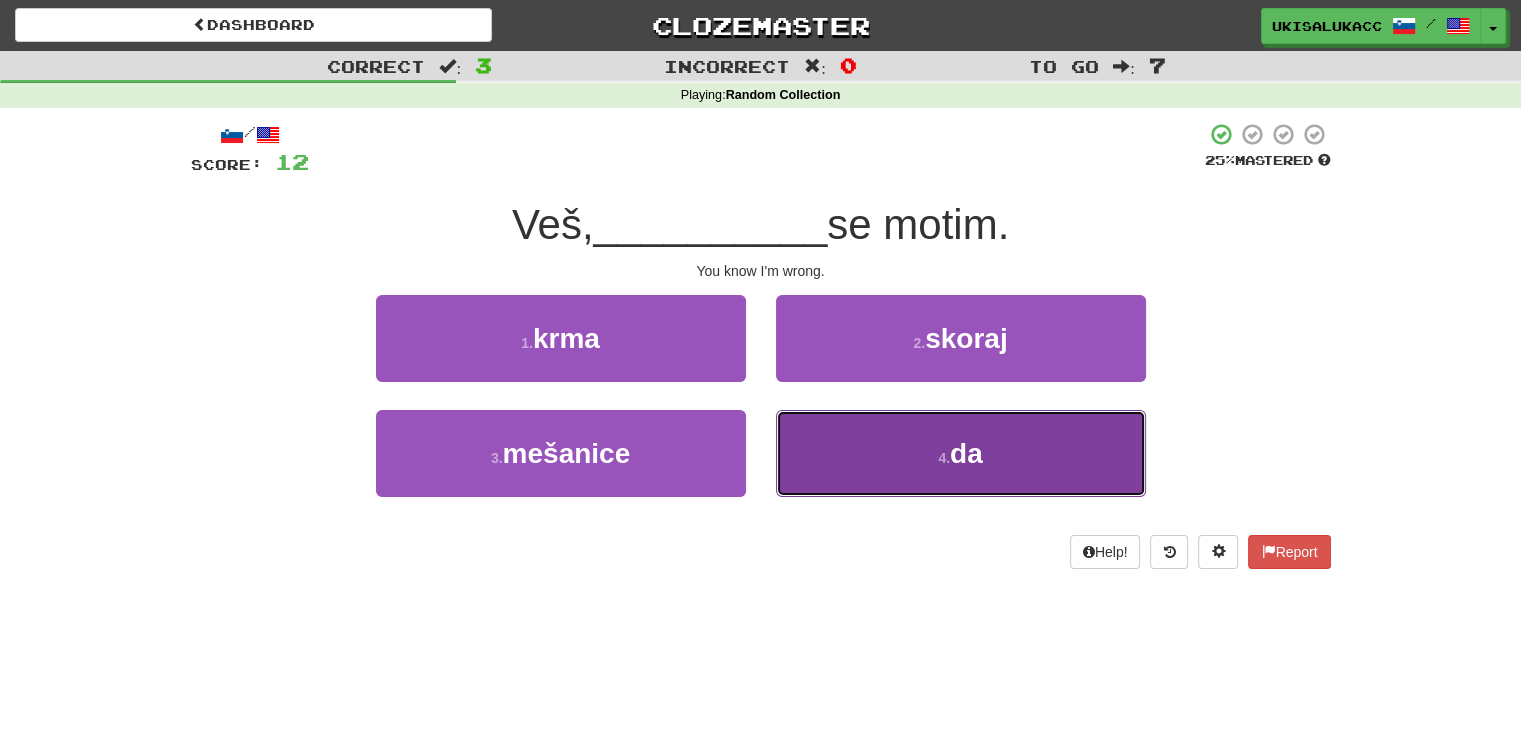 click on "4 ." at bounding box center [944, 458] 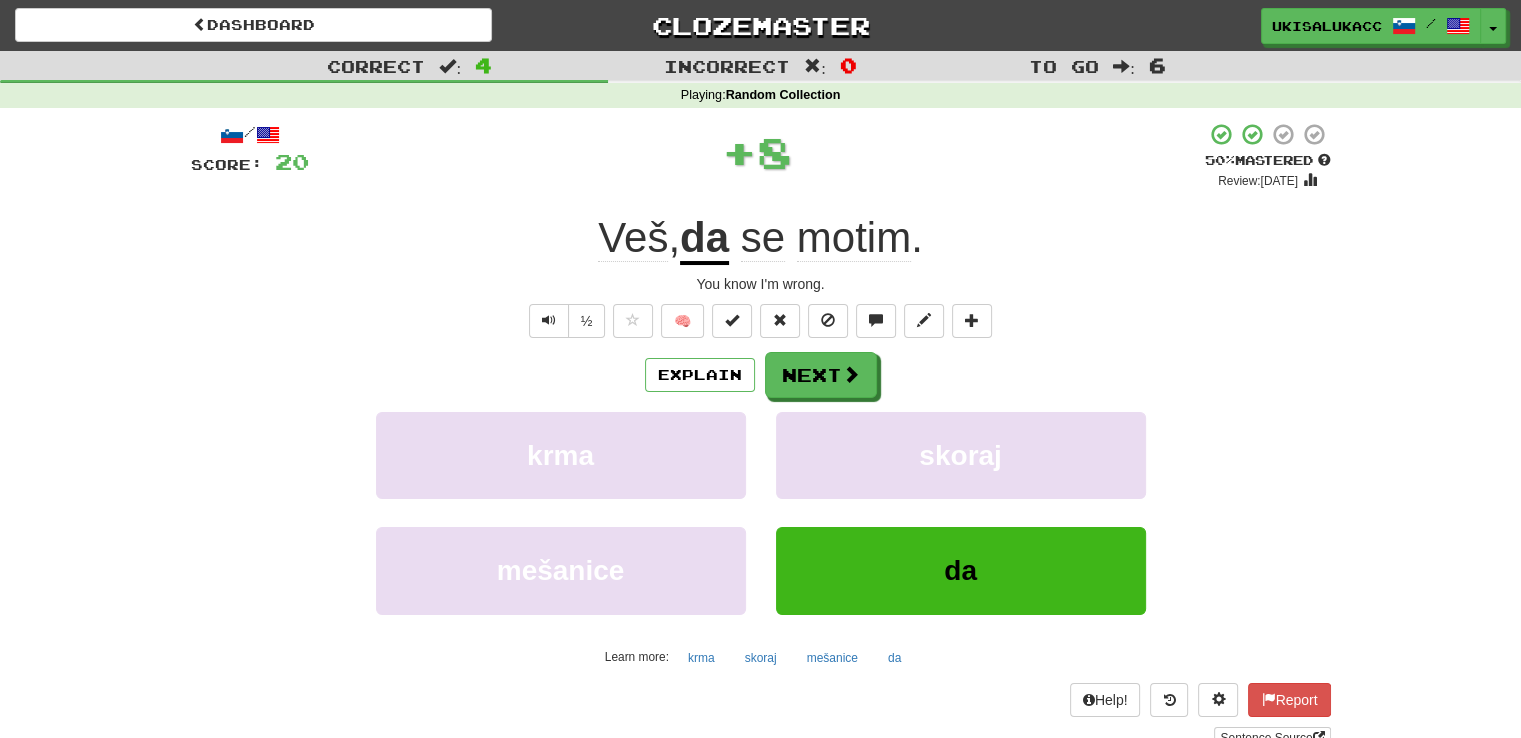 click on "da" at bounding box center [704, 239] 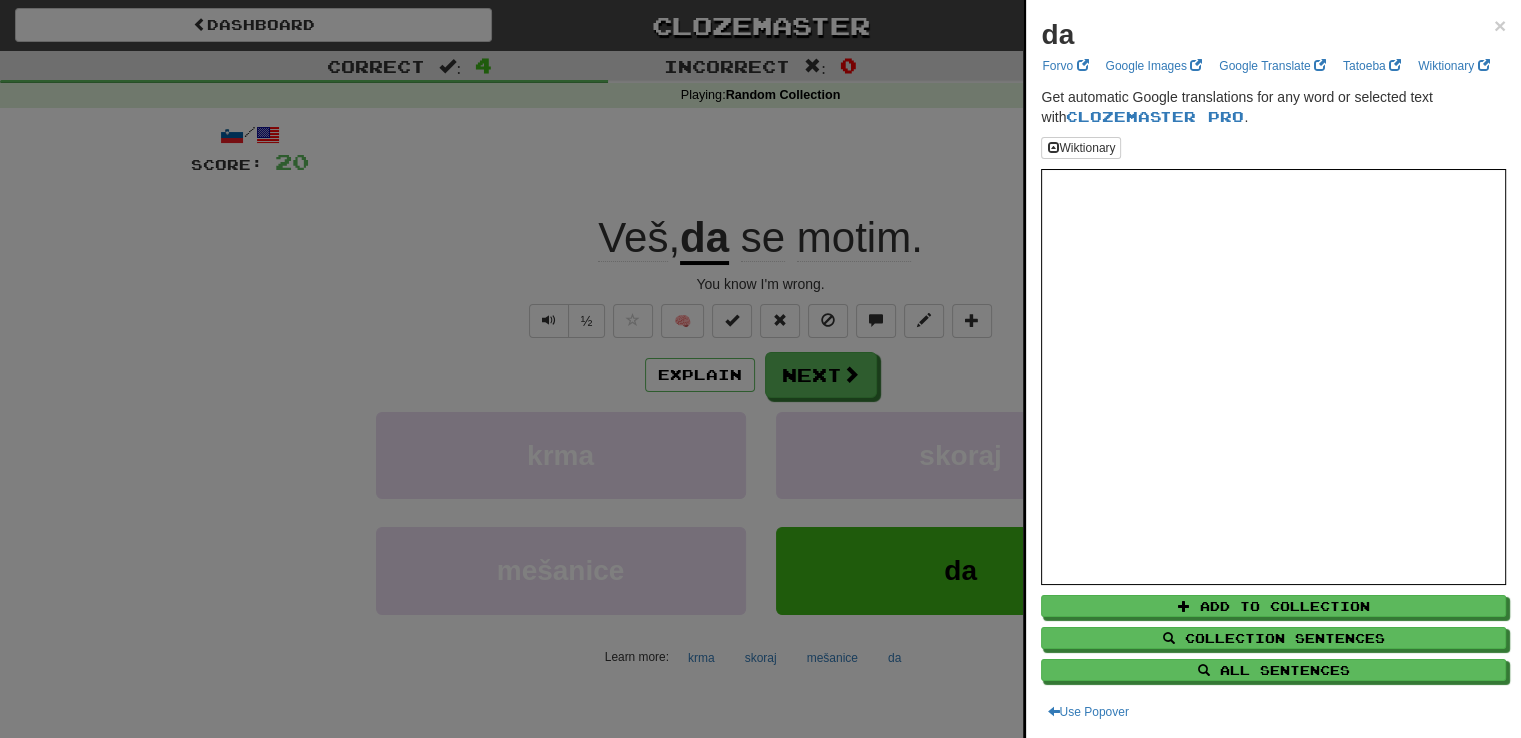 drag, startPoint x: 1061, startPoint y: 584, endPoint x: 170, endPoint y: 346, distance: 922.23914 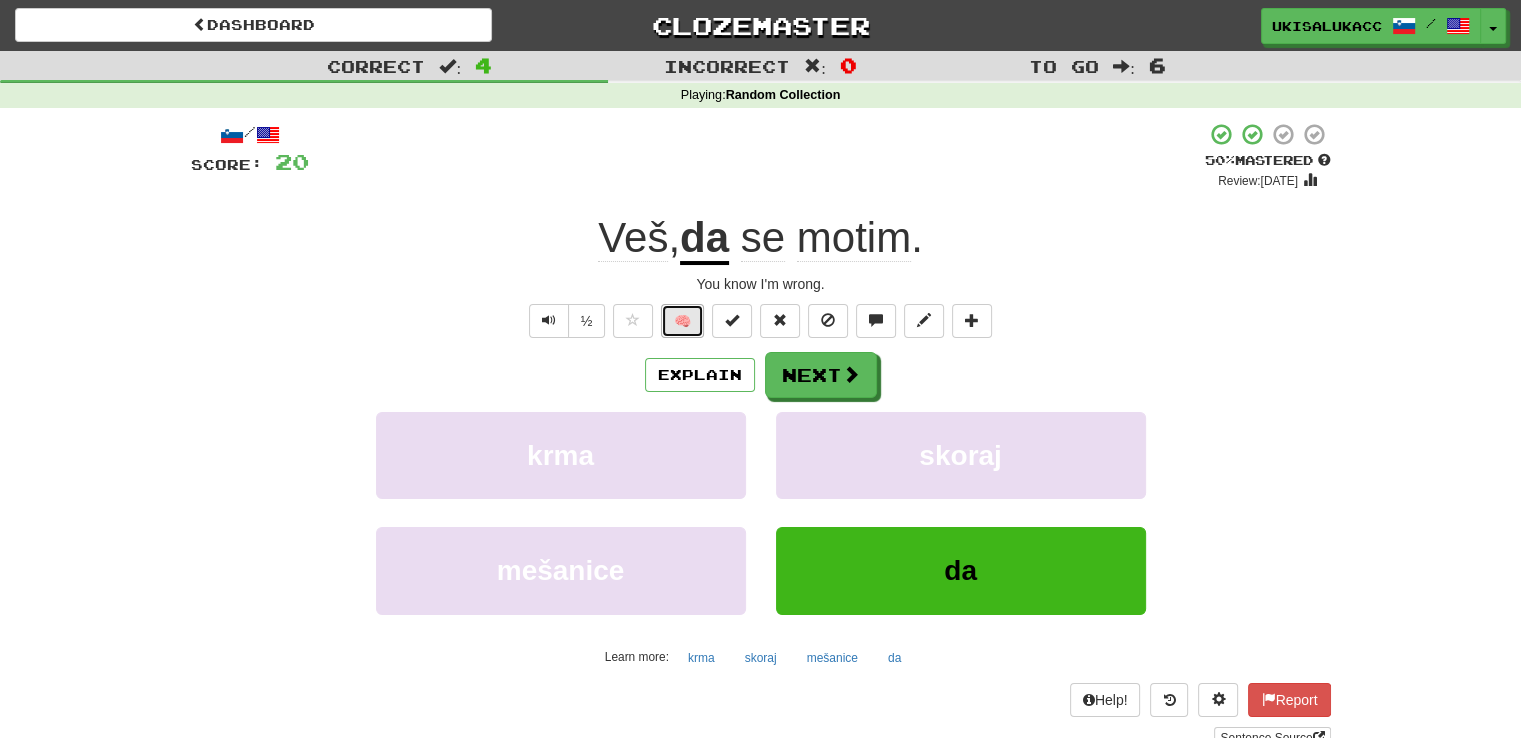 click on "🧠" at bounding box center (682, 321) 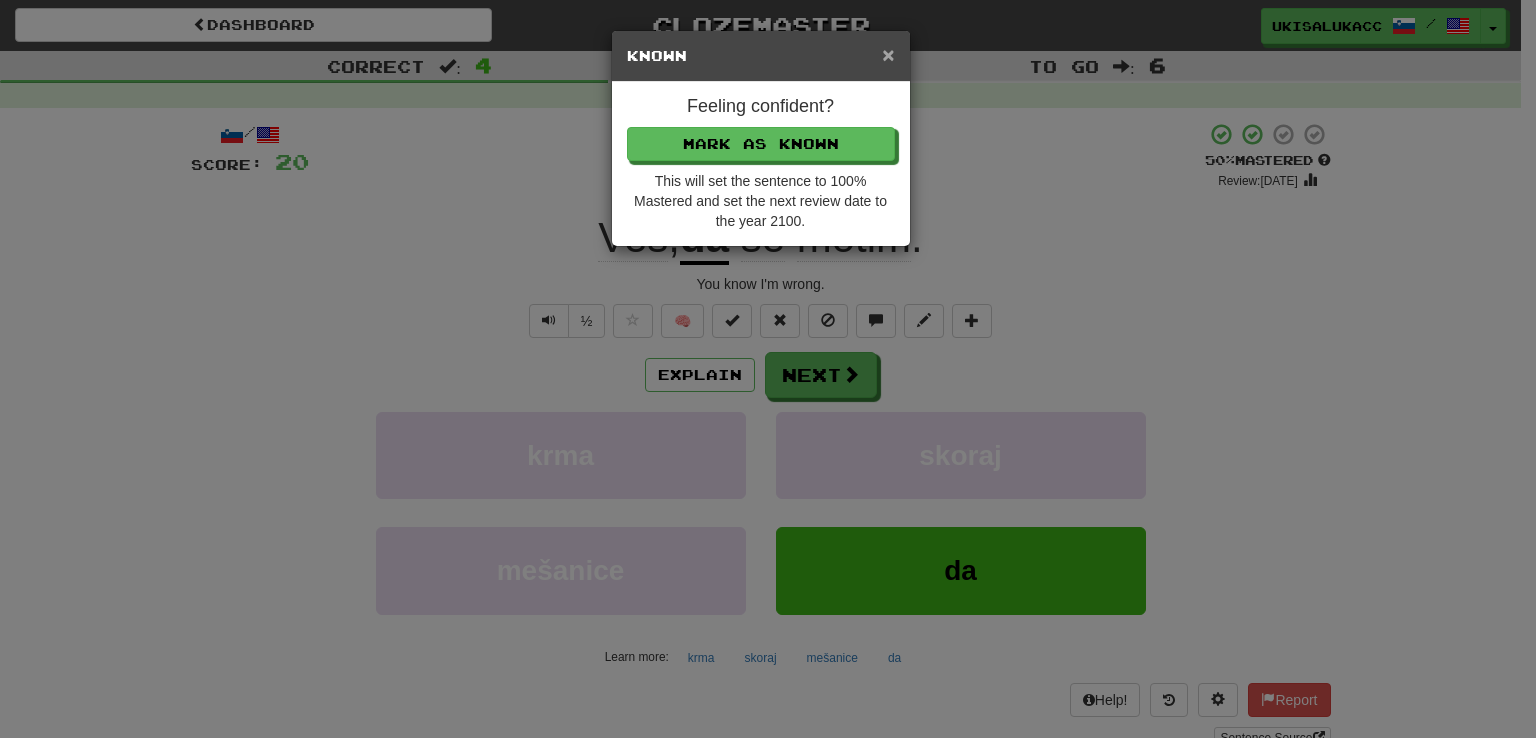 click on "×" at bounding box center [888, 54] 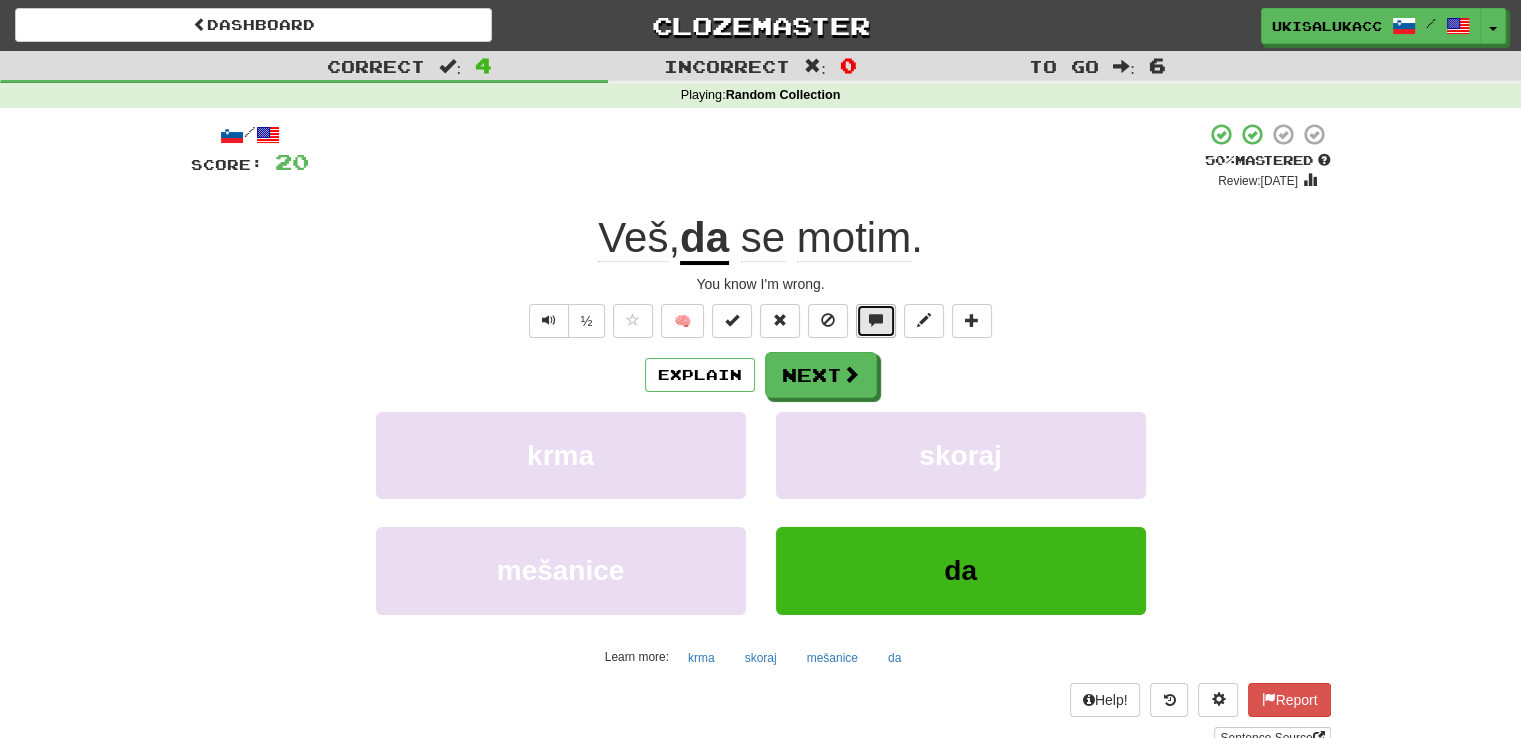 click at bounding box center (876, 320) 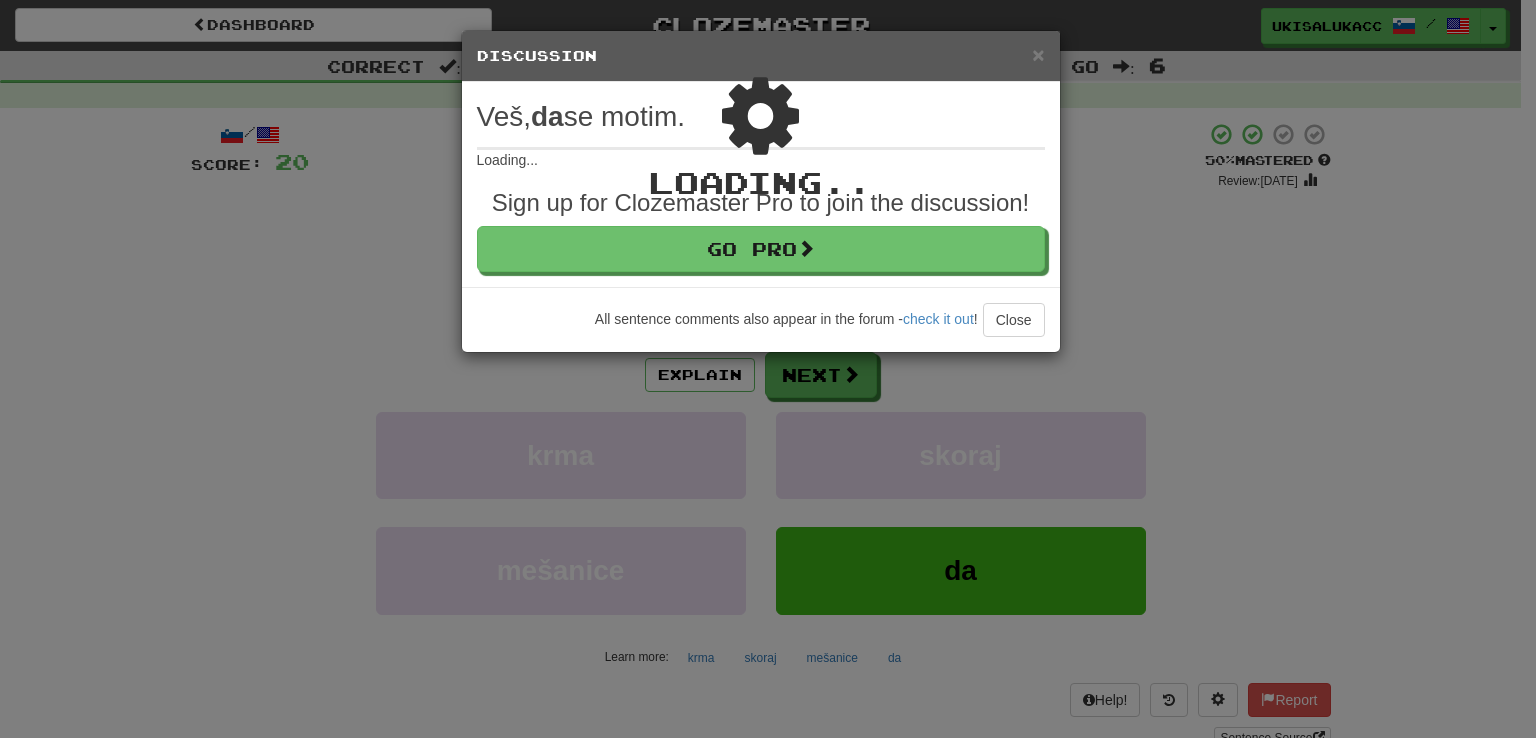 click on "Loading .." at bounding box center [761, 191] 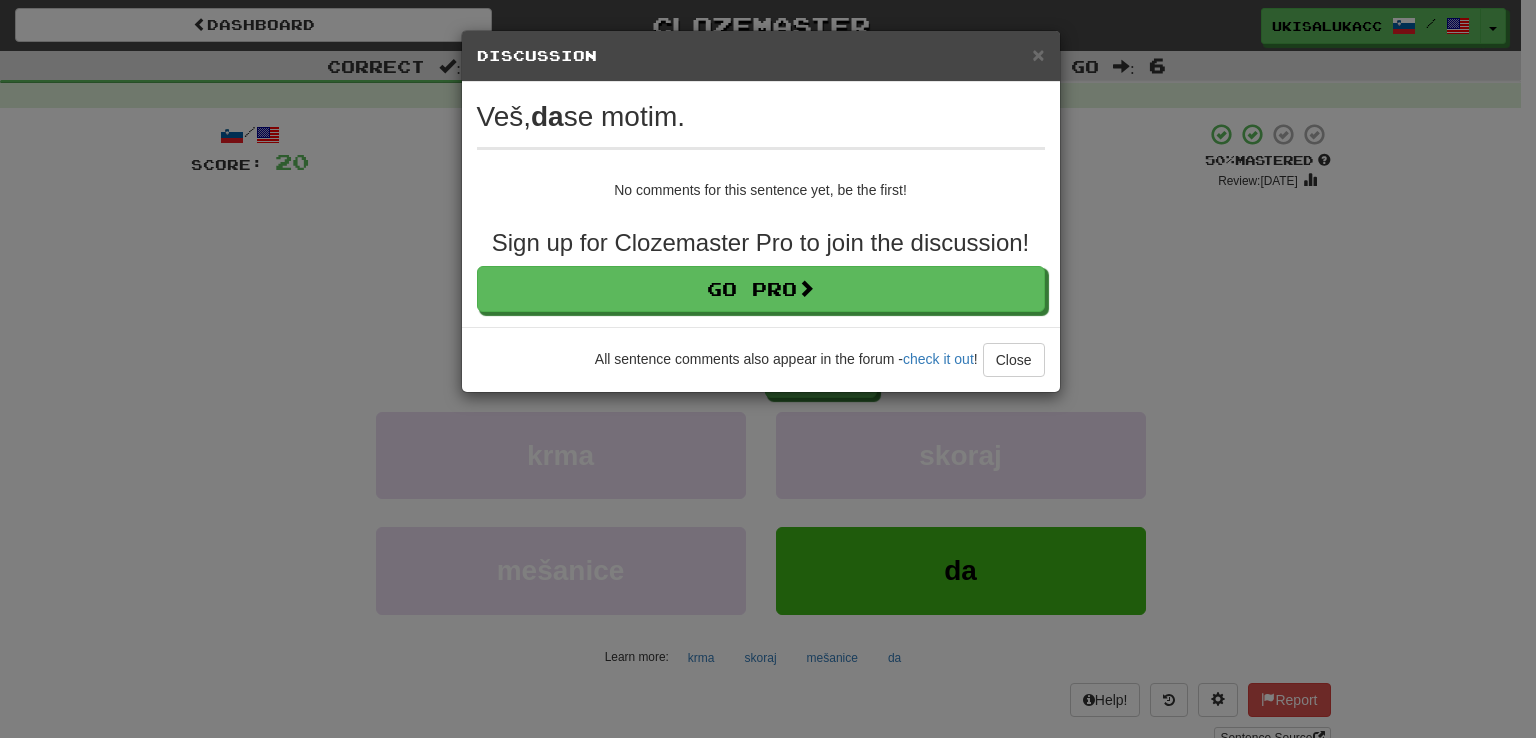 click on "× Discussion View in the forum" at bounding box center (761, 56) 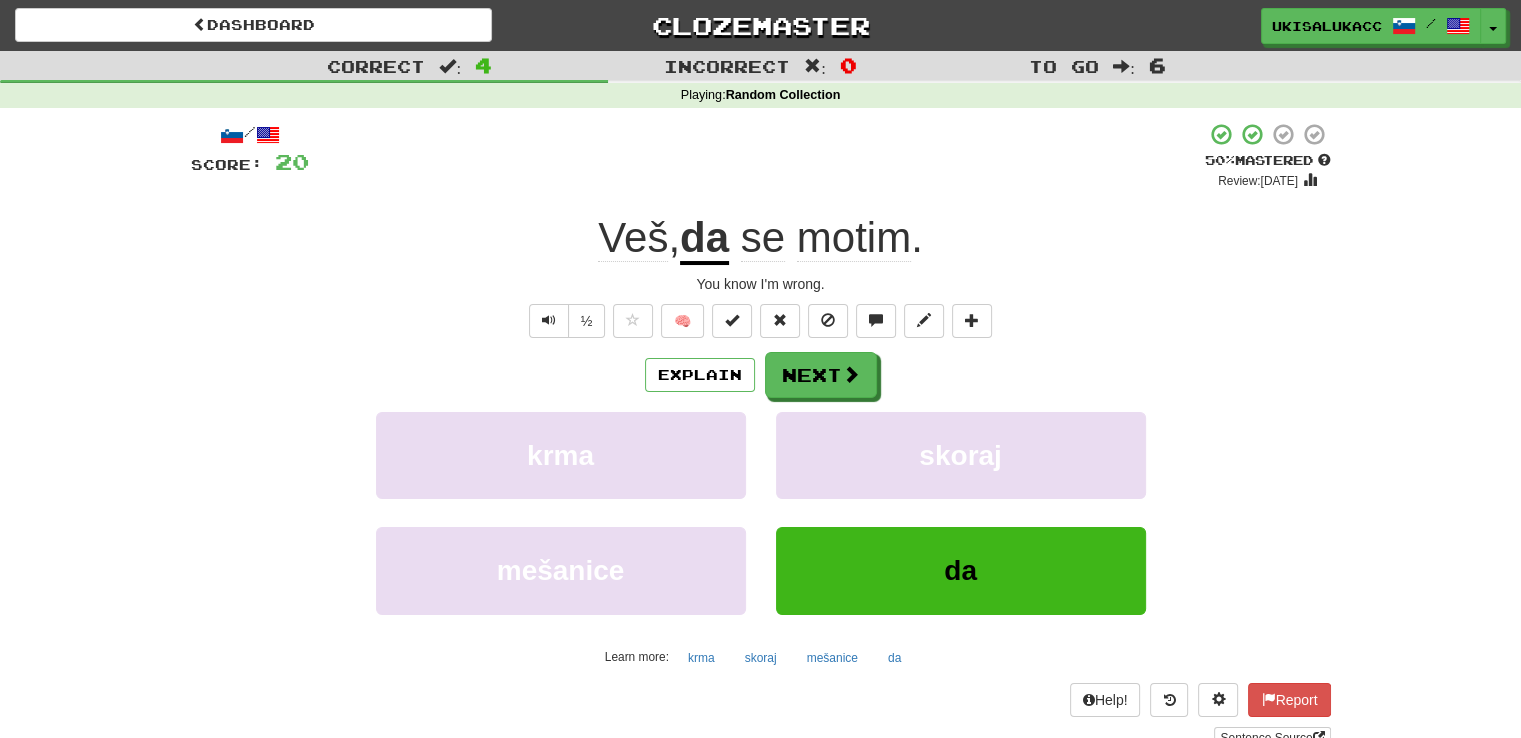 click on "You know I'm wrong." at bounding box center (761, 284) 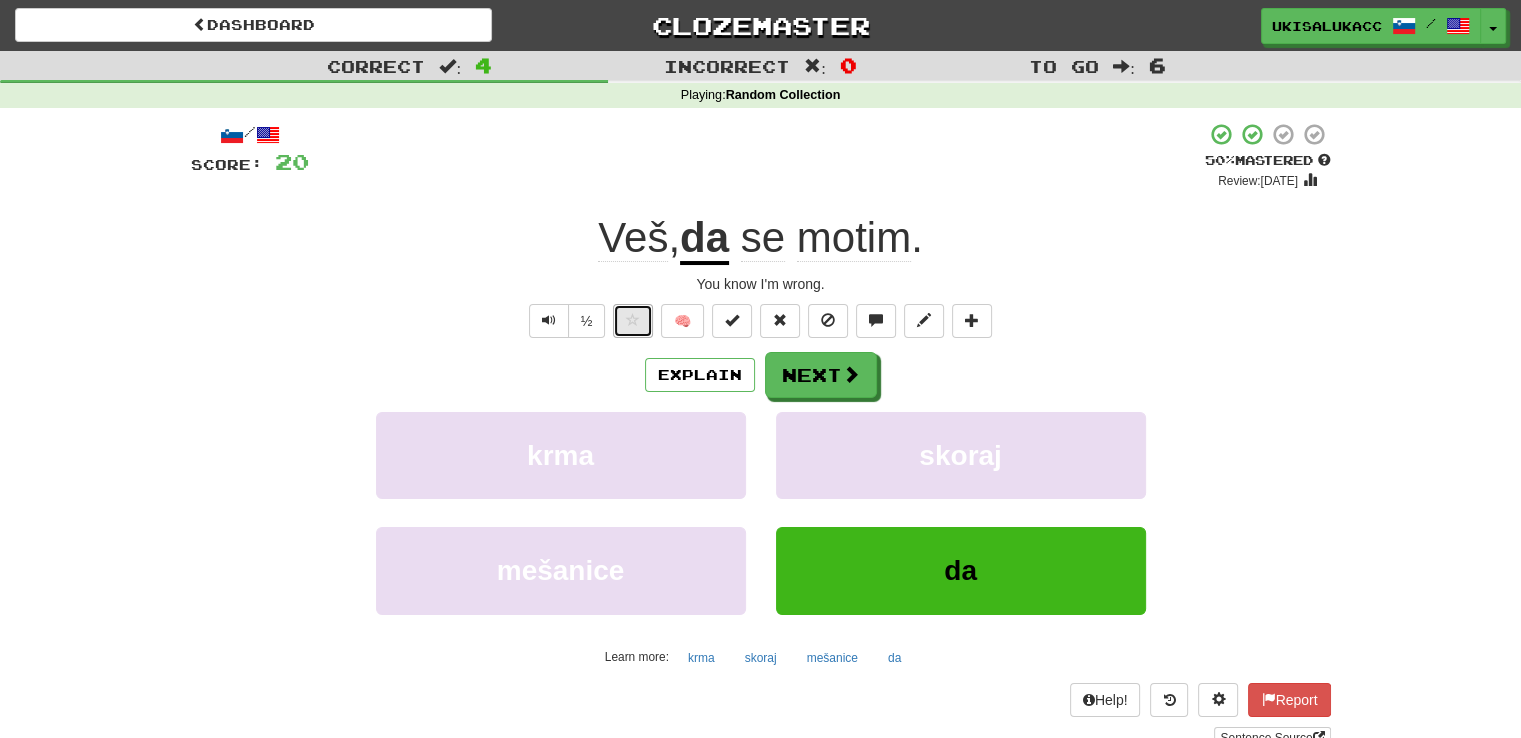 click at bounding box center (633, 321) 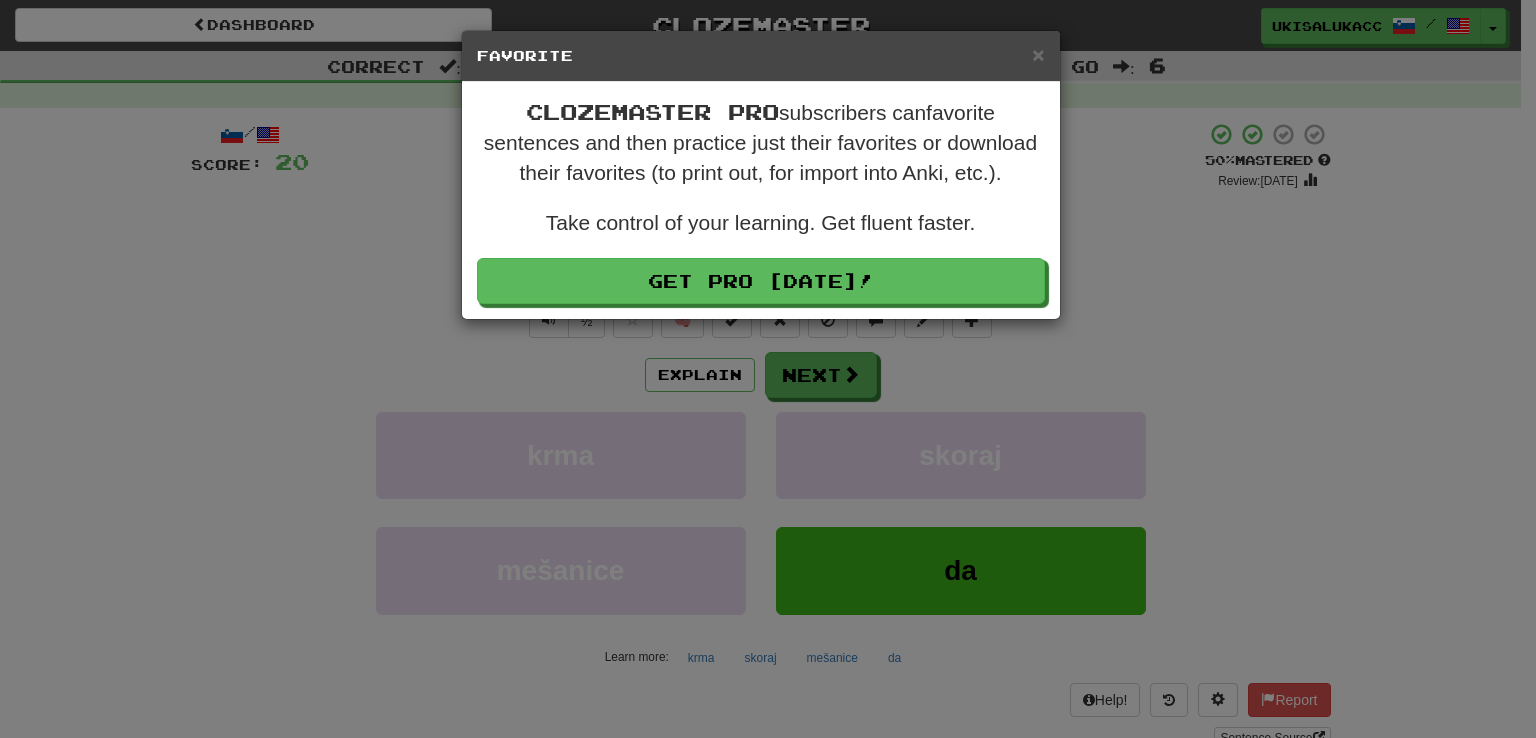 drag, startPoint x: 1046, startPoint y: 60, endPoint x: 1037, endPoint y: 53, distance: 11.401754 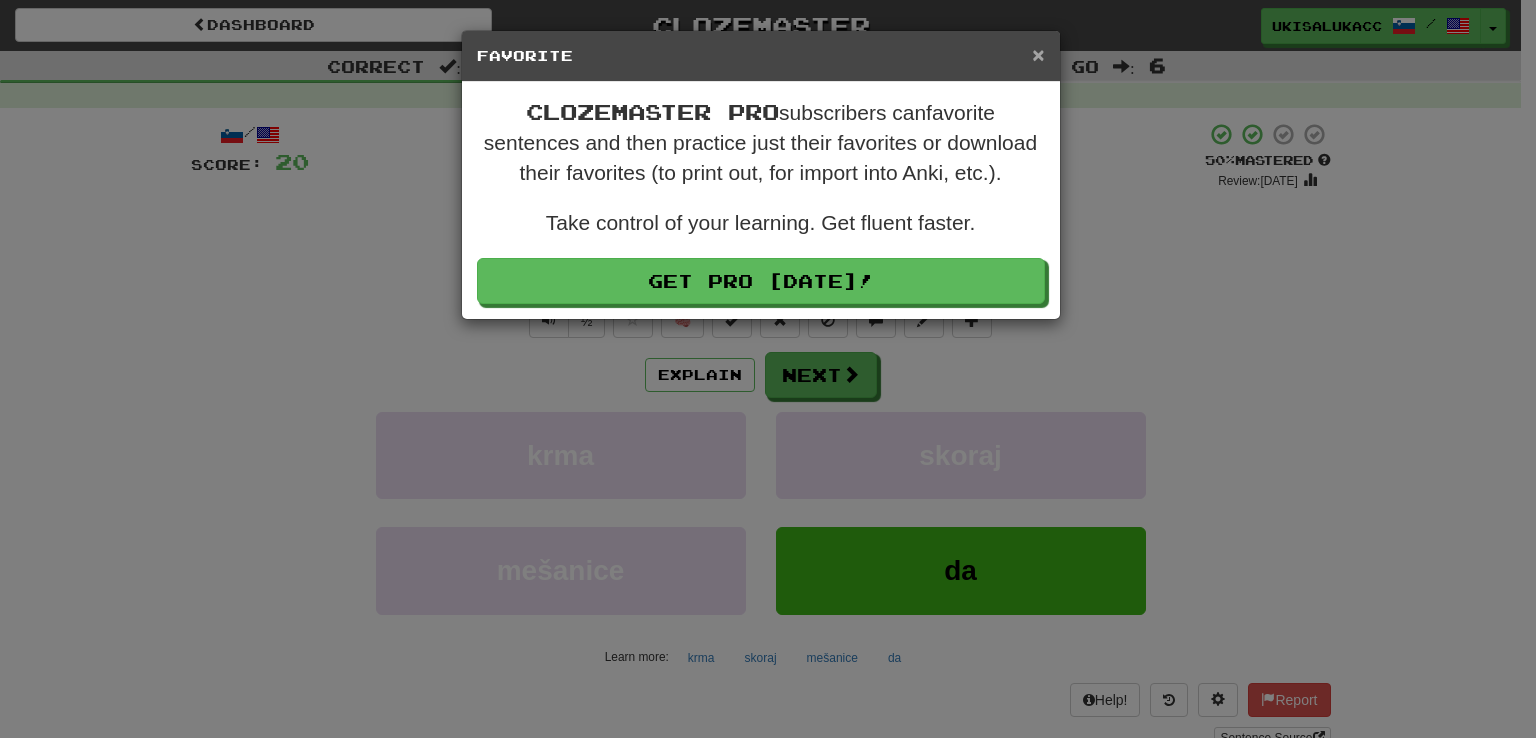 click on "× Favorite" at bounding box center (761, 56) 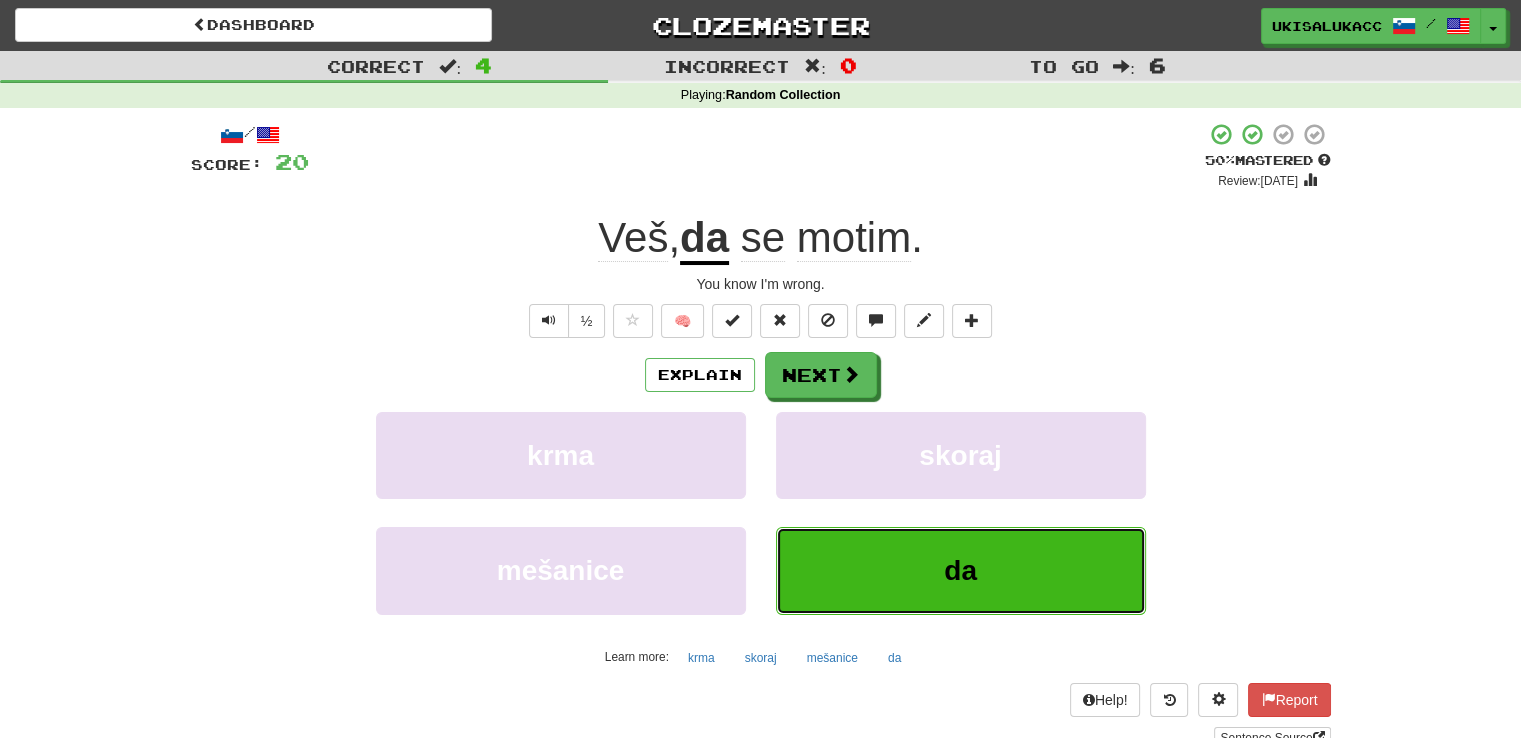 click on "da" at bounding box center (960, 570) 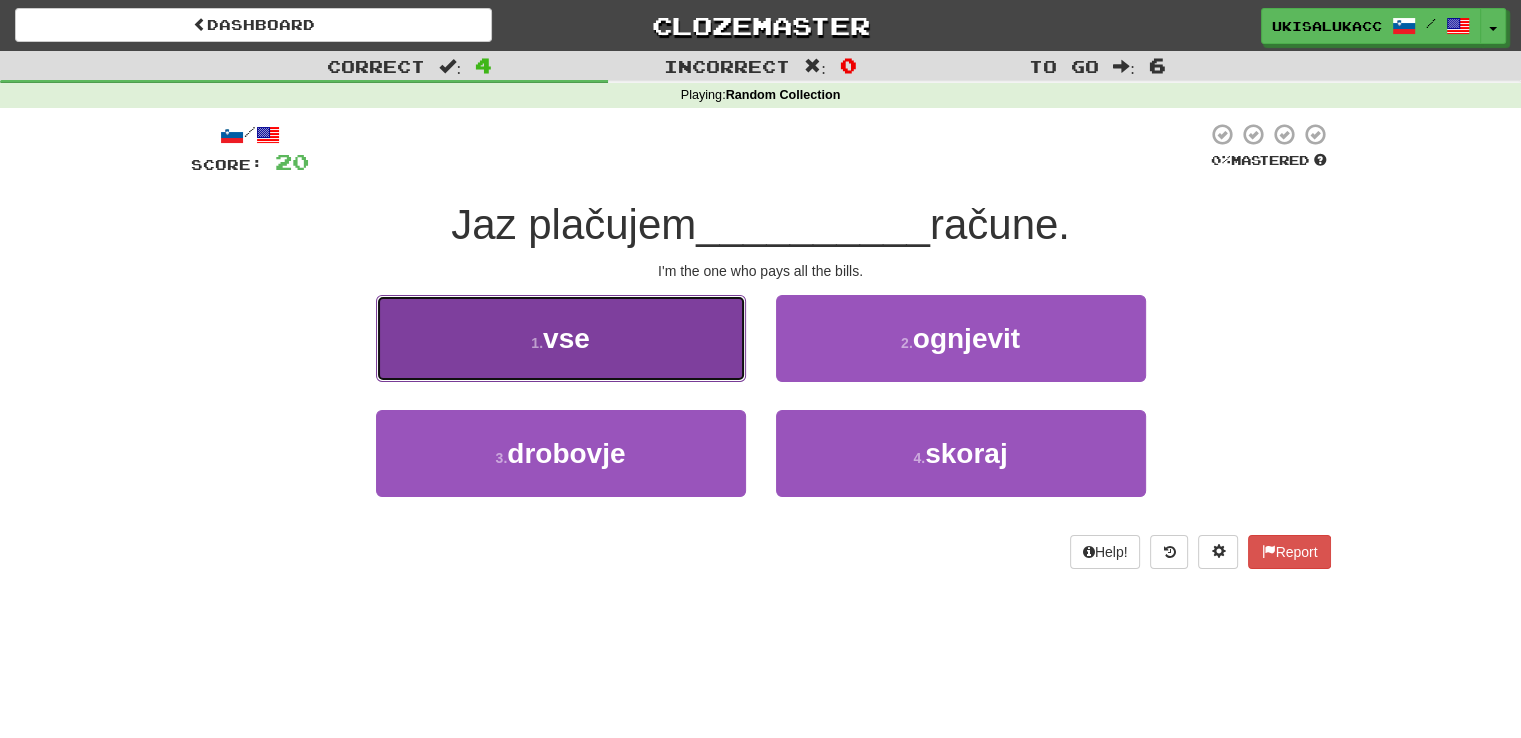 click on "1 .  vse" at bounding box center (561, 338) 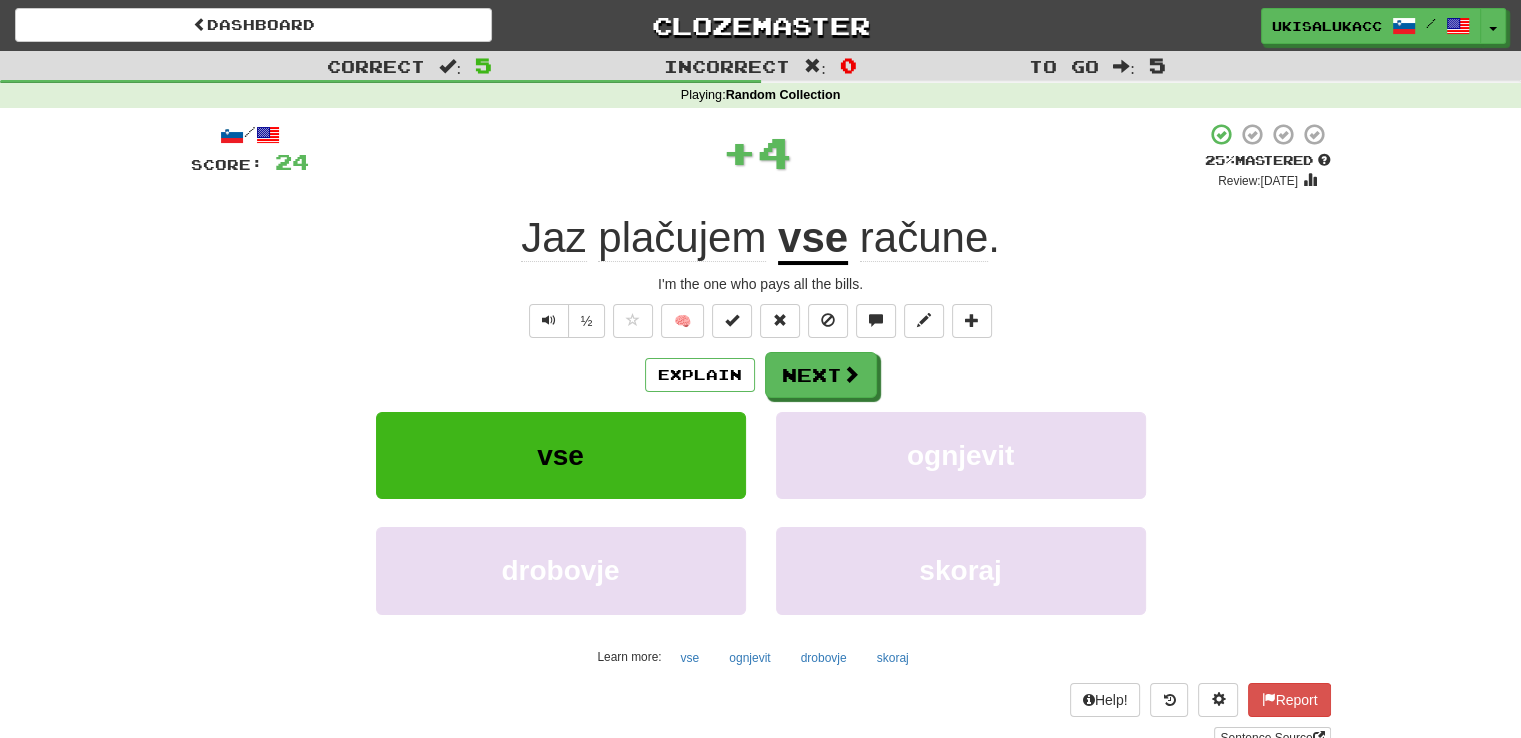 click on "I'm the one who pays all the bills." at bounding box center [761, 284] 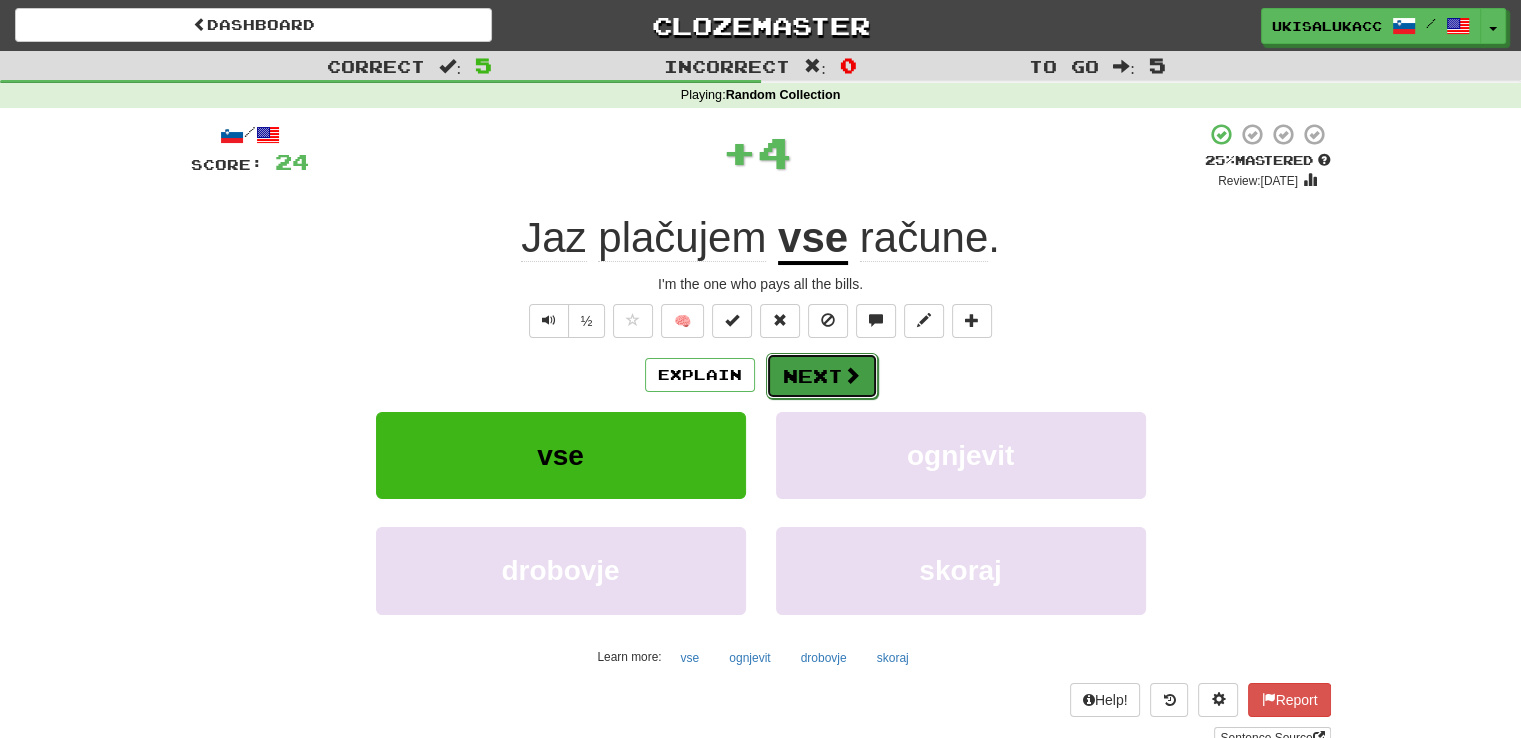 click on "Next" at bounding box center [822, 376] 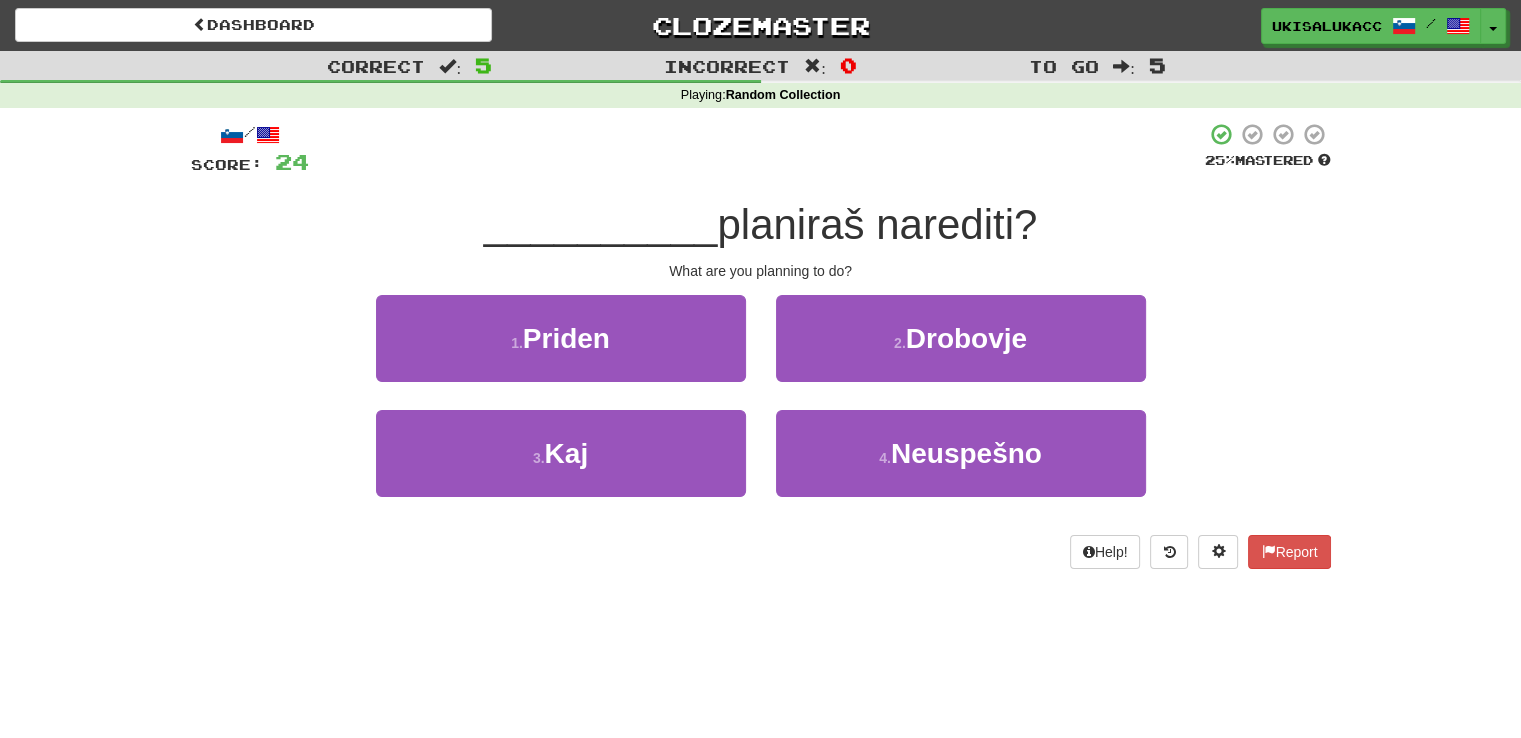 click on "3 .  Kaj" at bounding box center (561, 467) 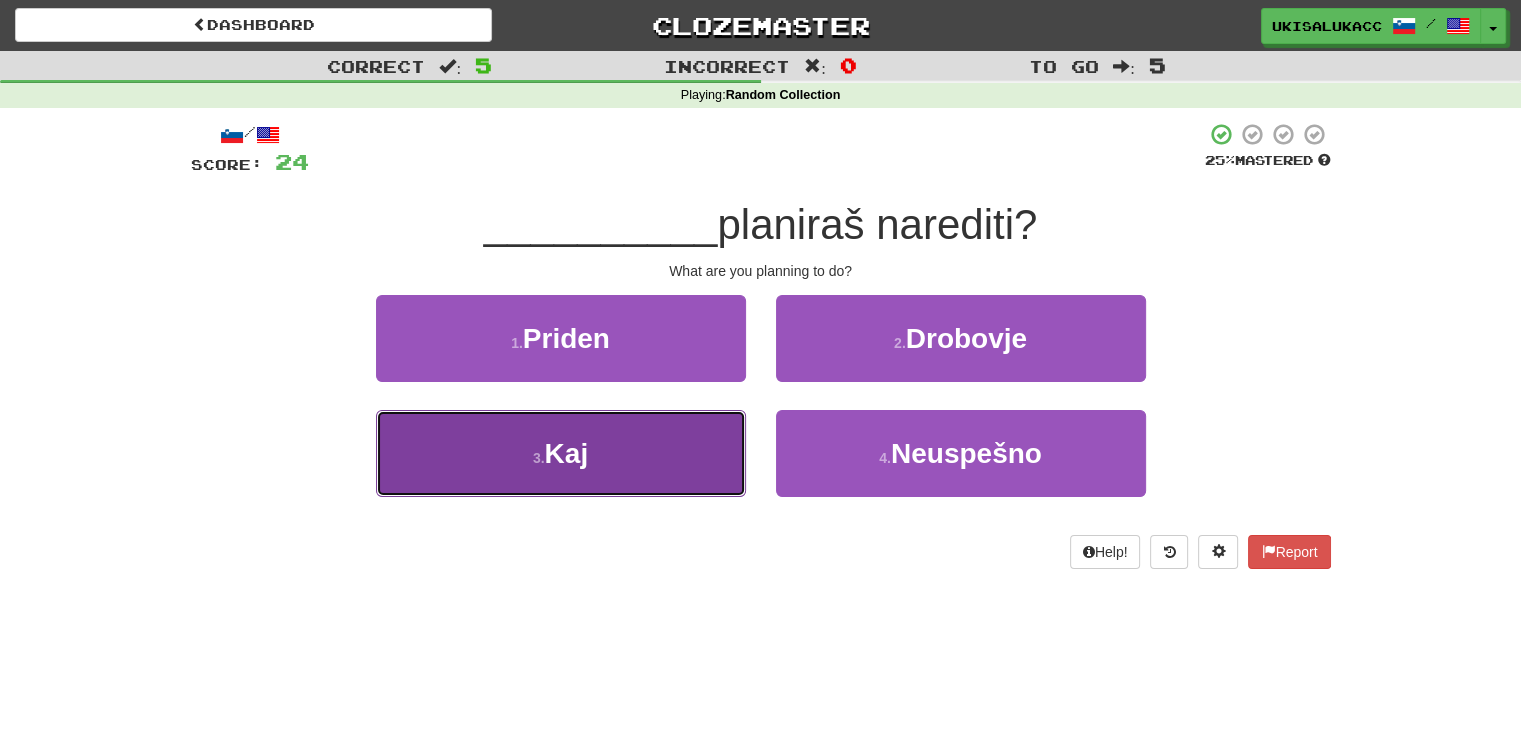 click on "3 .  Kaj" at bounding box center [561, 453] 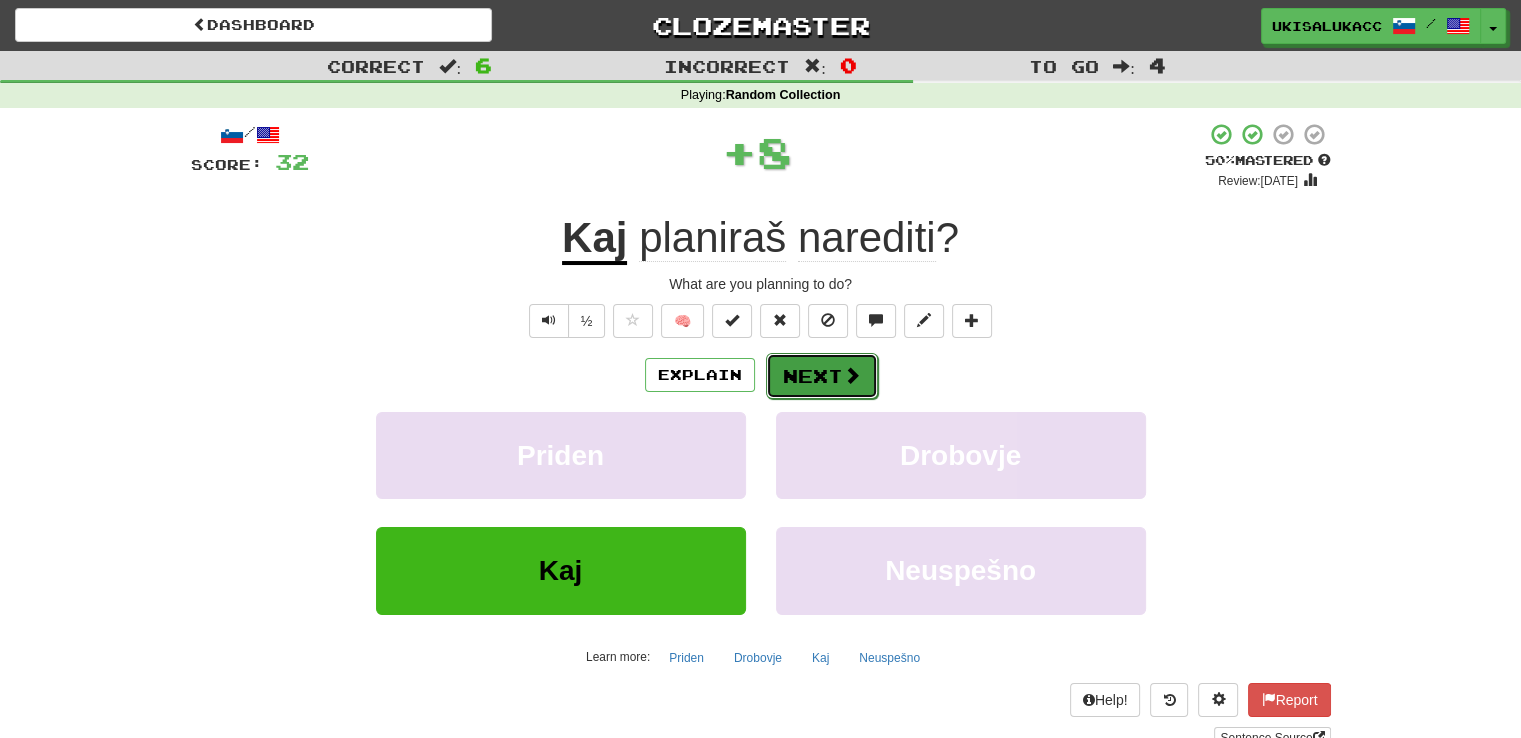 click on "Next" at bounding box center (822, 376) 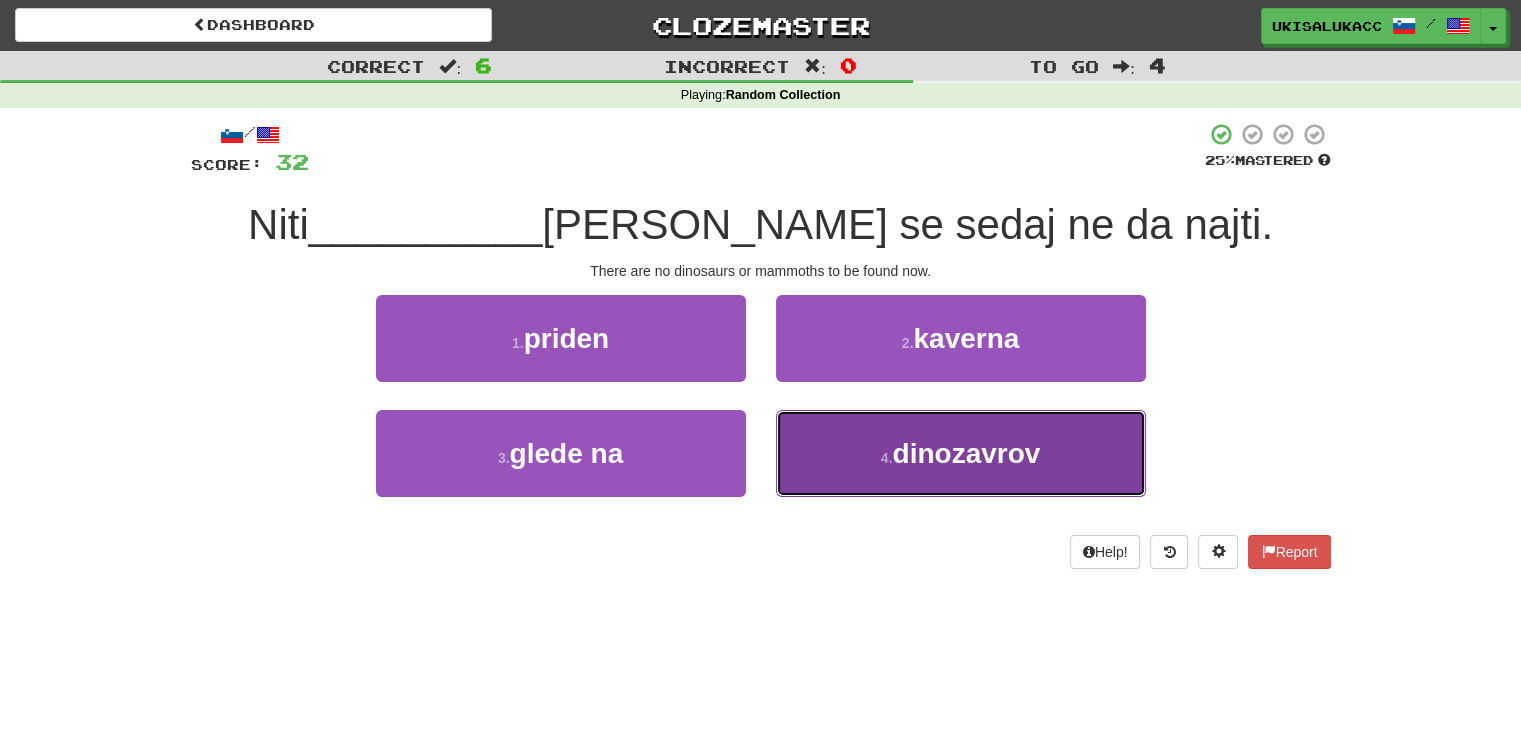 click on "4 .  dinozavrov" at bounding box center [961, 453] 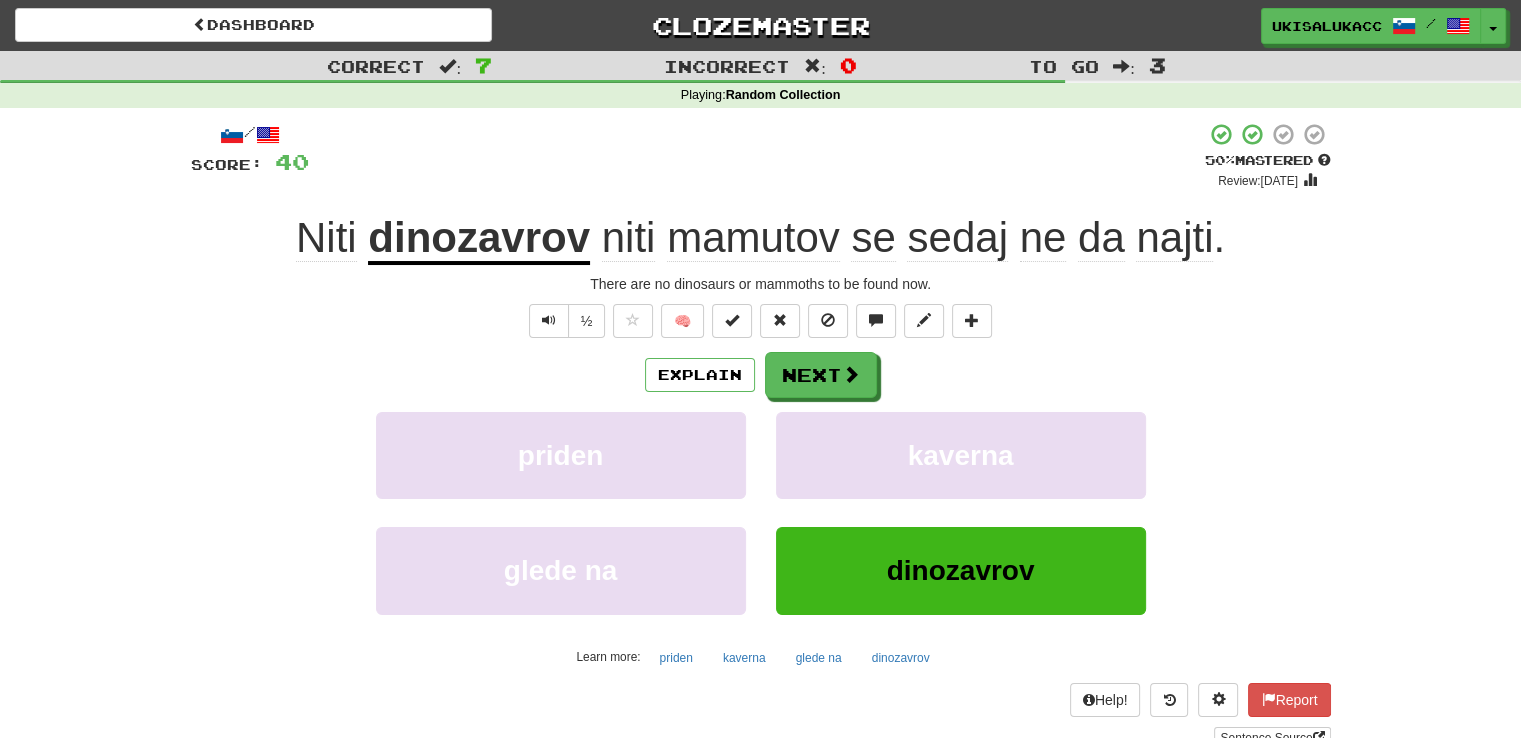 click on "sedaj" at bounding box center [957, 238] 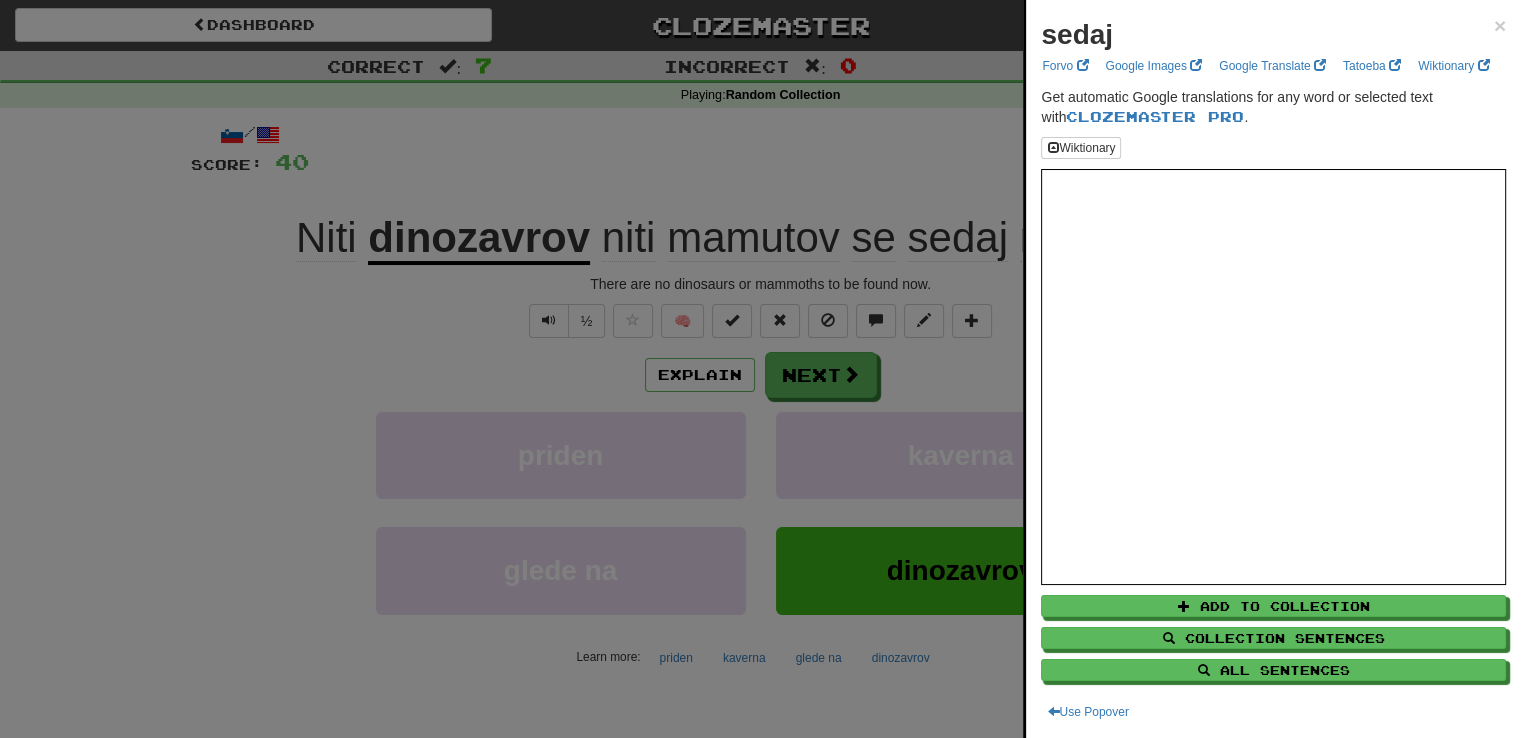 click at bounding box center (760, 369) 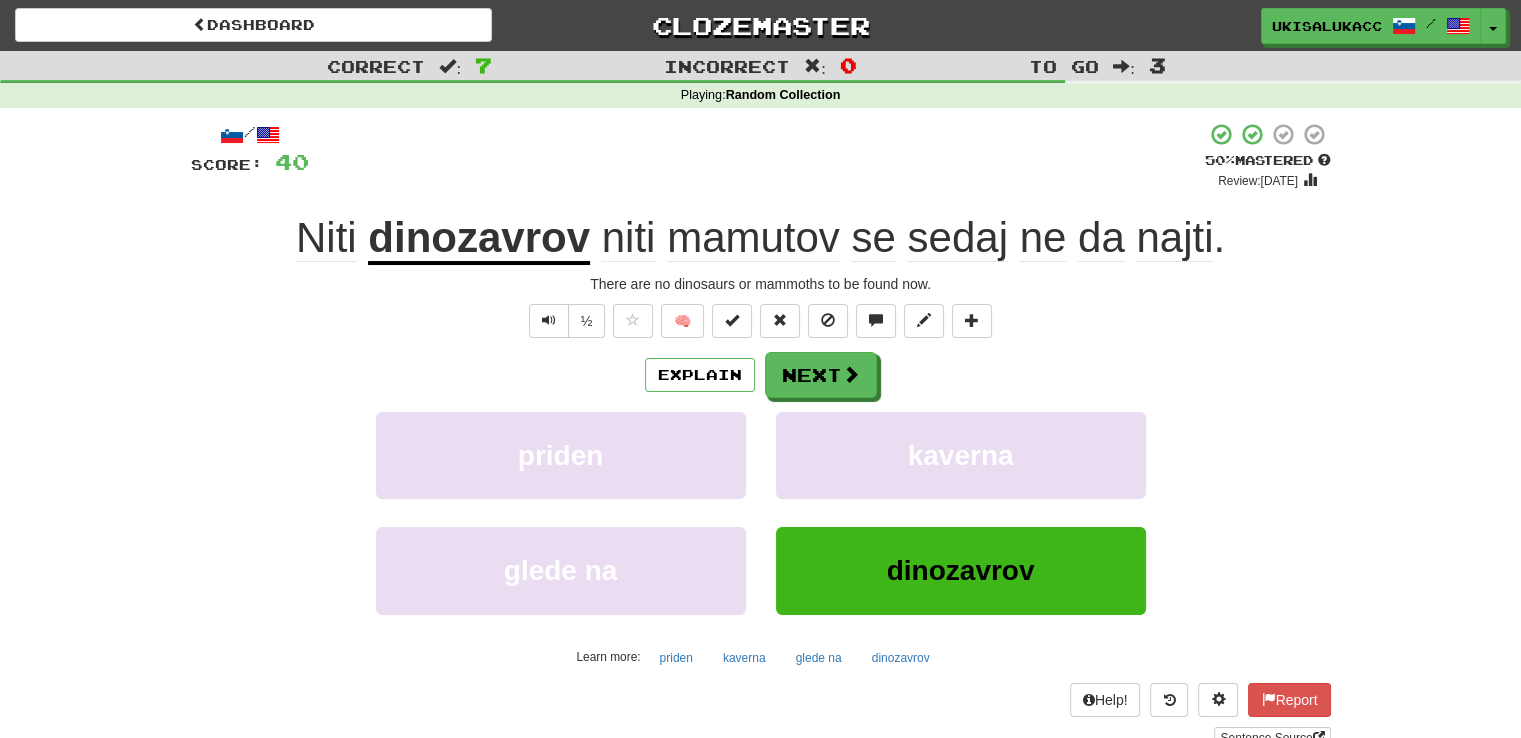click on "najti" at bounding box center (1174, 238) 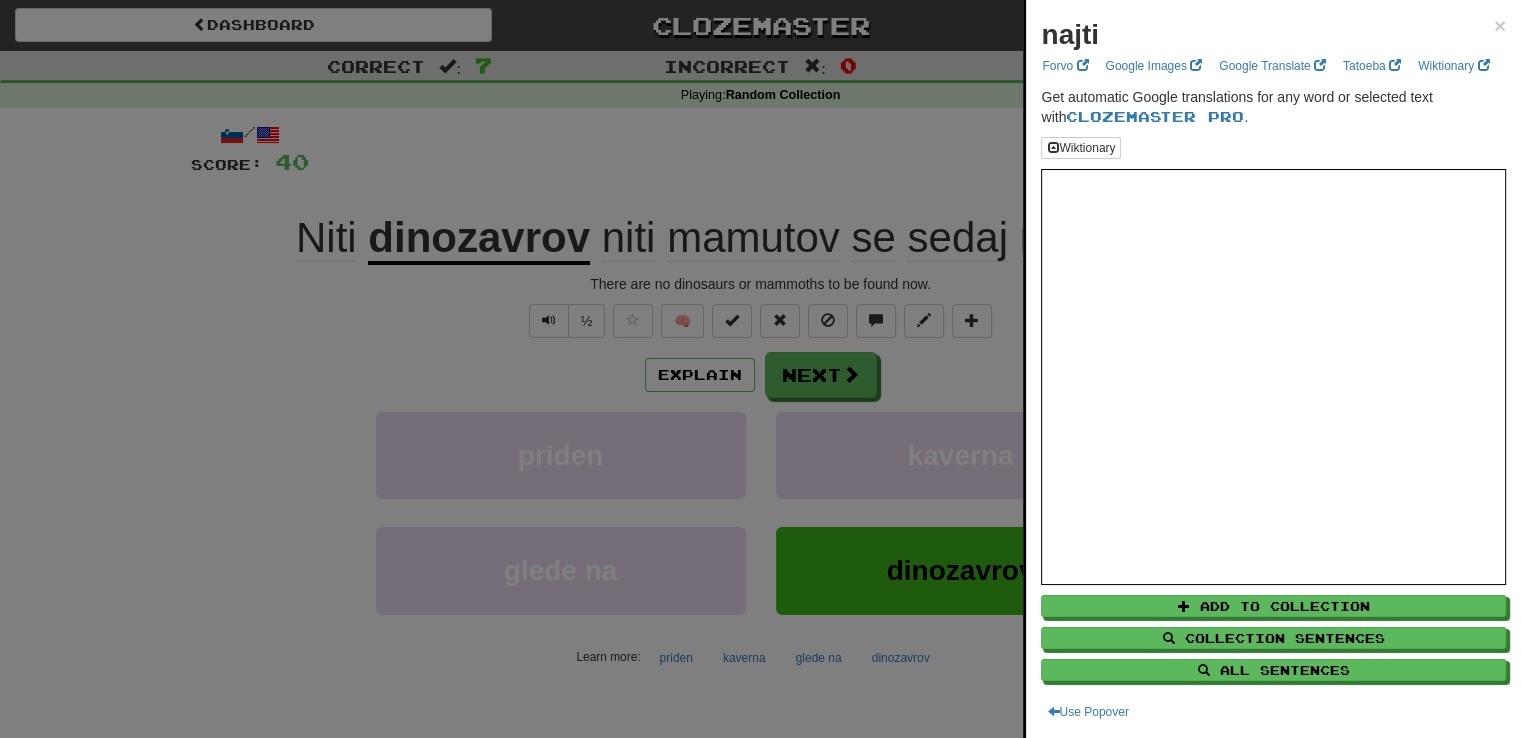 click at bounding box center [760, 369] 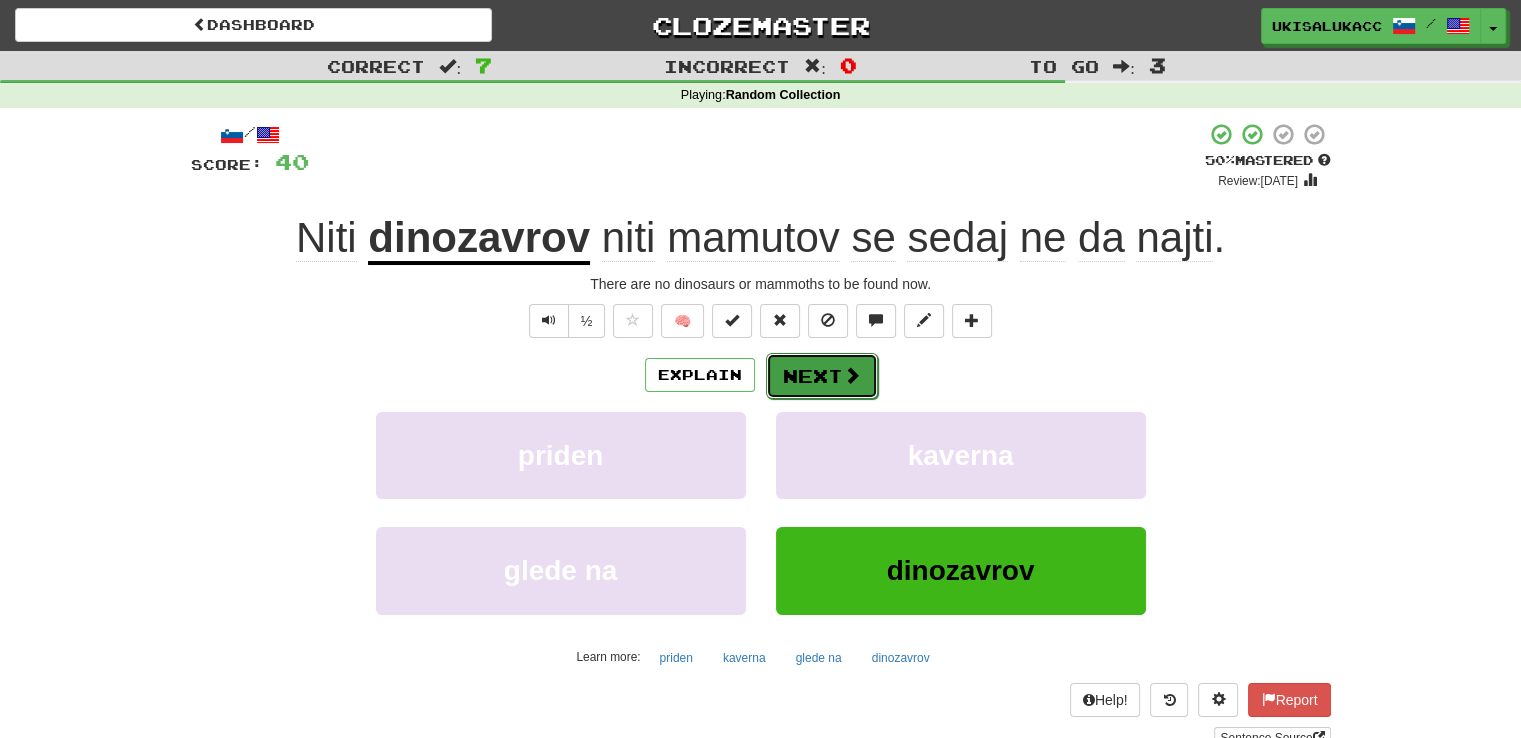 click on "Next" at bounding box center (822, 376) 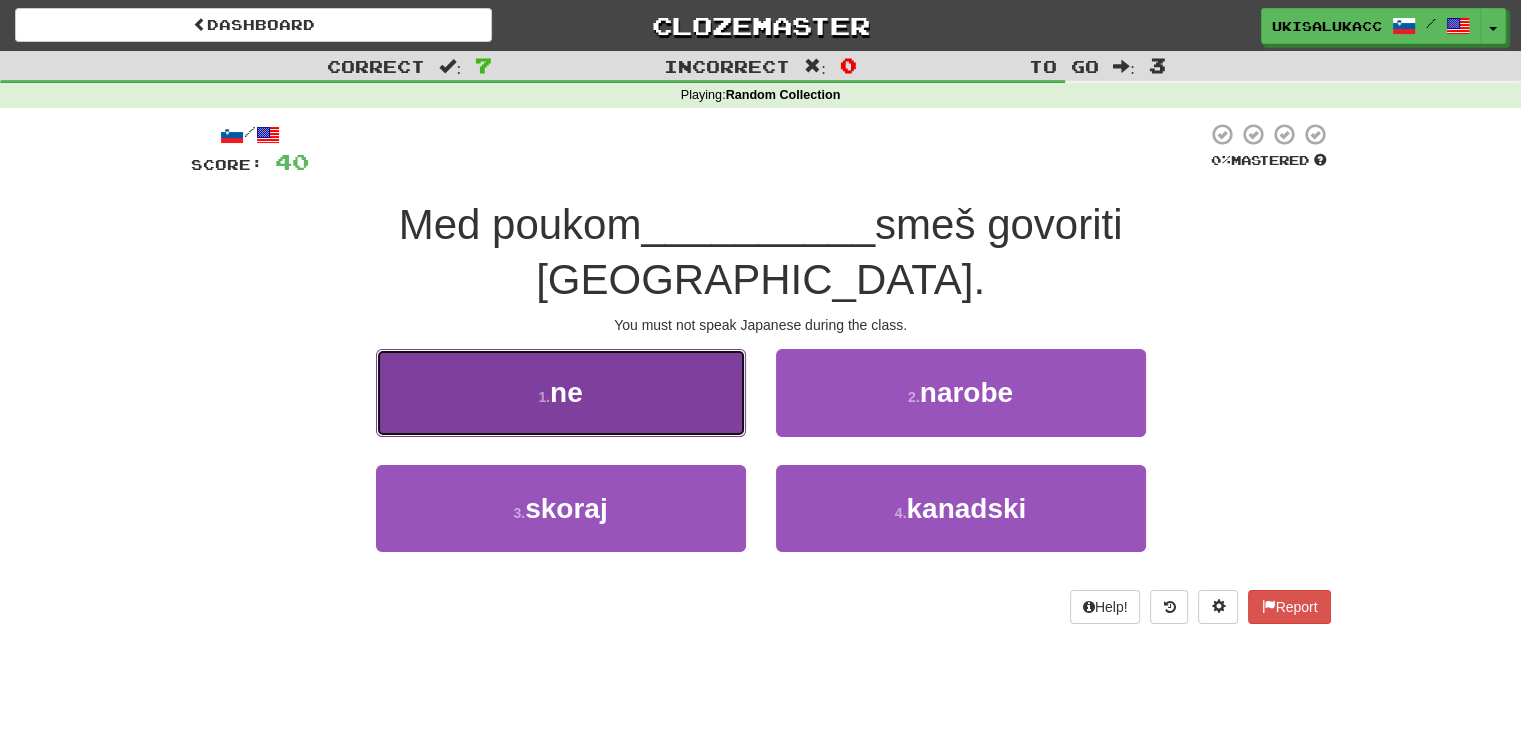 click on "1 .  ne" at bounding box center [561, 392] 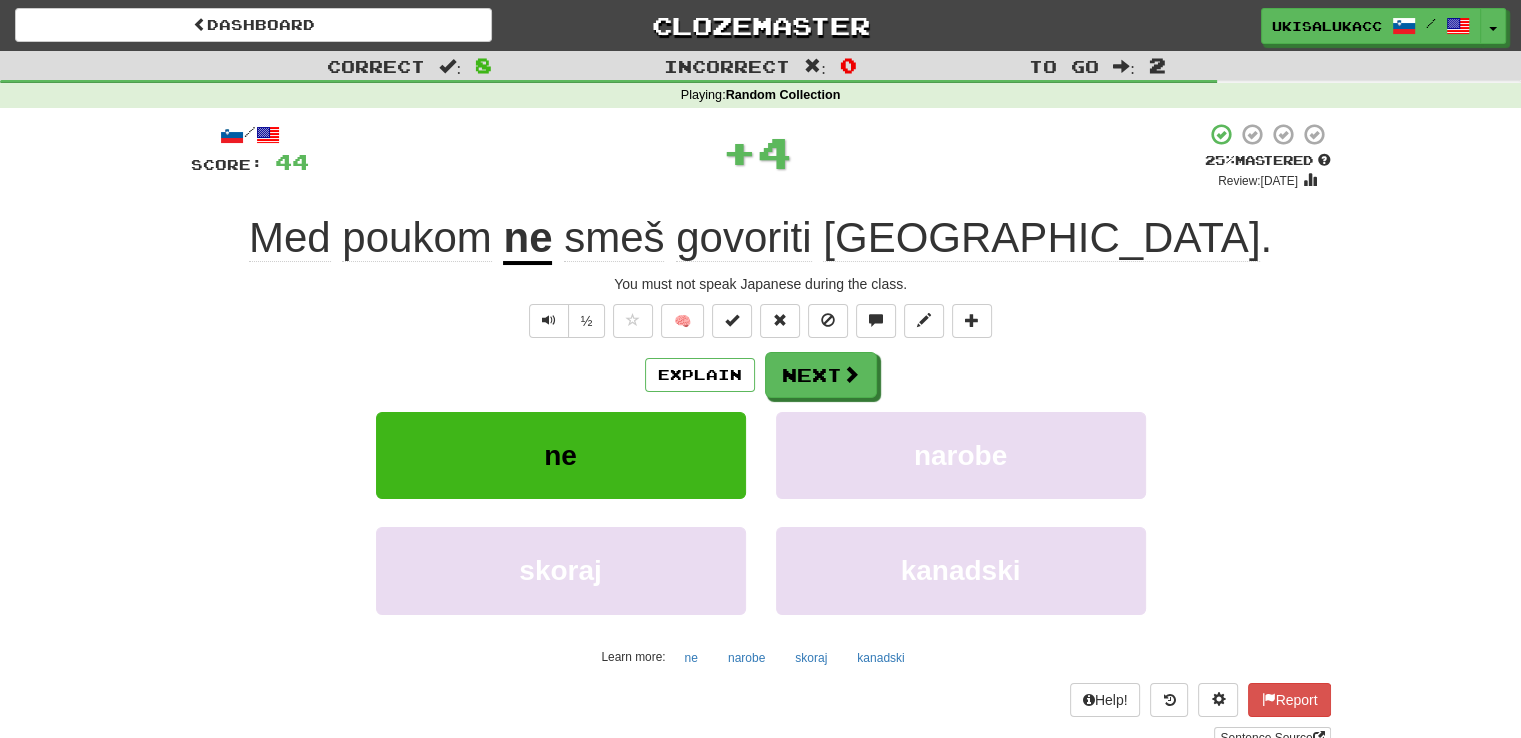 click on "poukom" 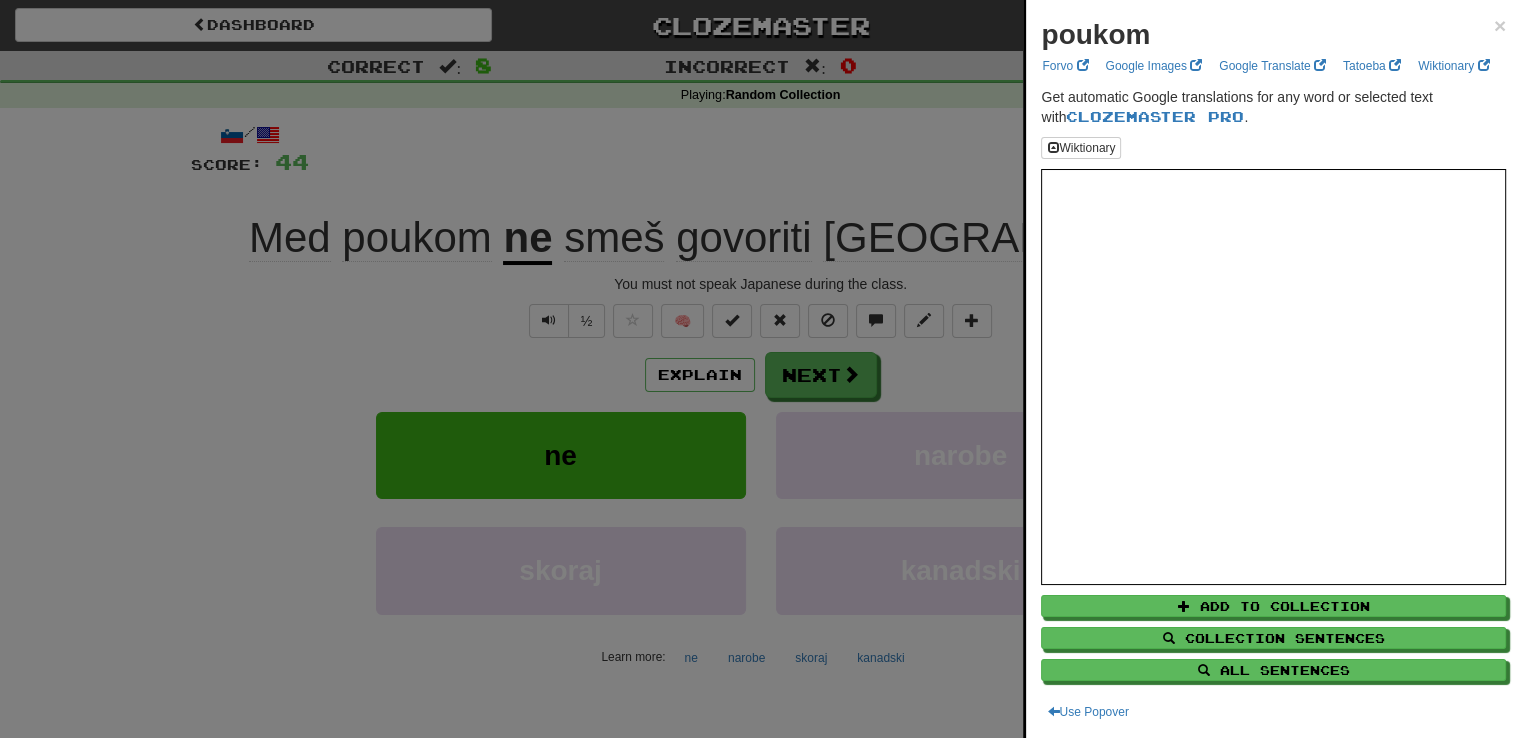 click at bounding box center (760, 369) 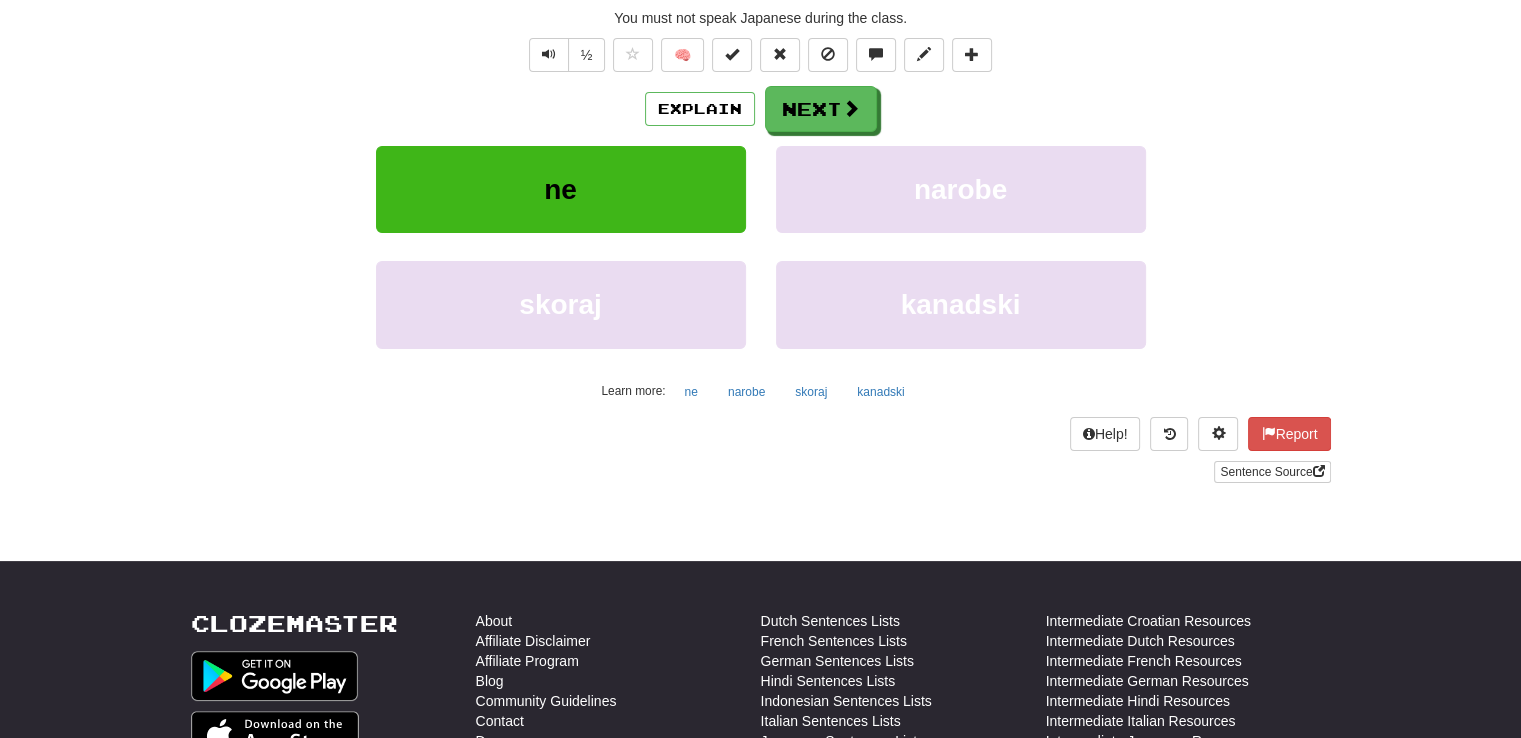 scroll, scrollTop: 133, scrollLeft: 0, axis: vertical 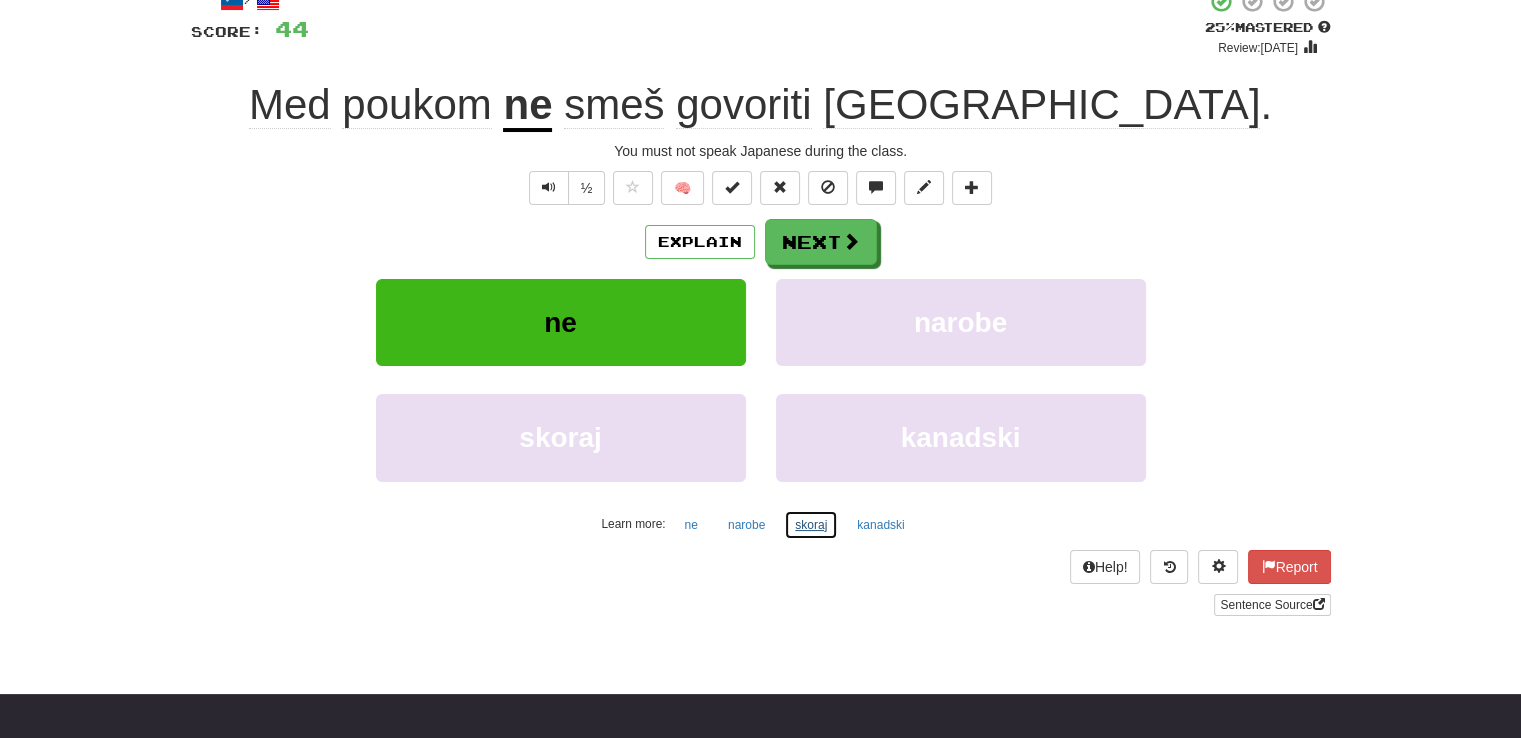 click on "skoraj" at bounding box center [811, 525] 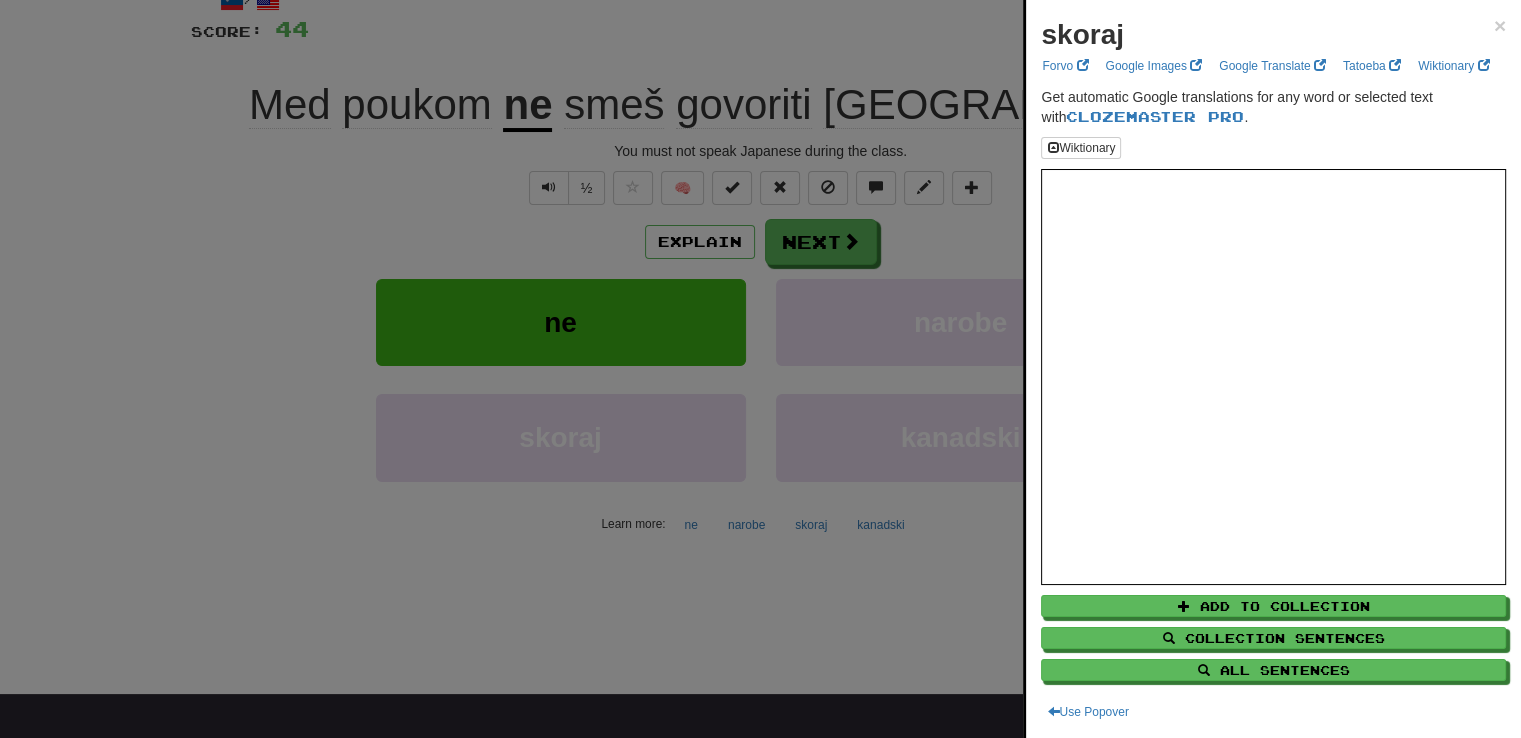 click at bounding box center [760, 369] 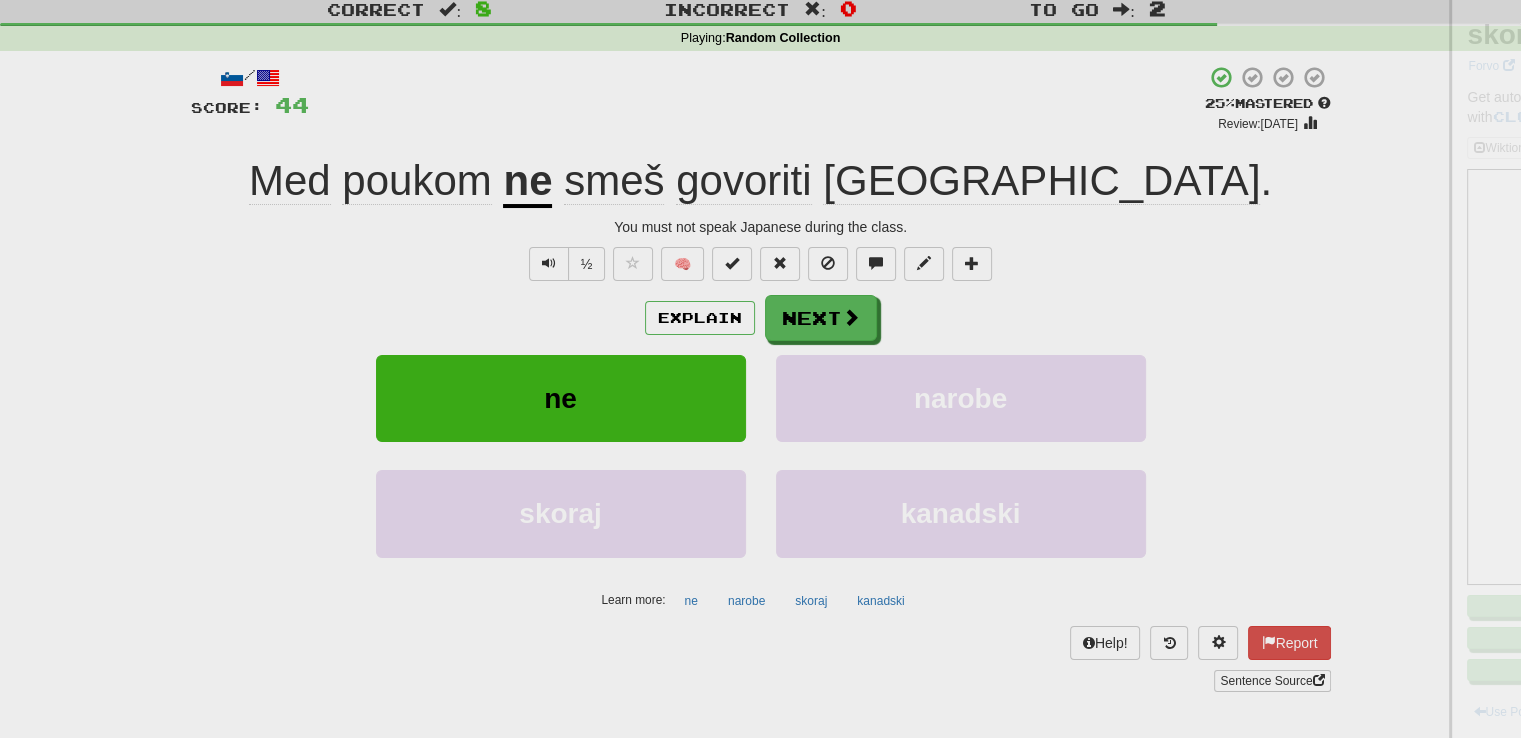 scroll, scrollTop: 0, scrollLeft: 0, axis: both 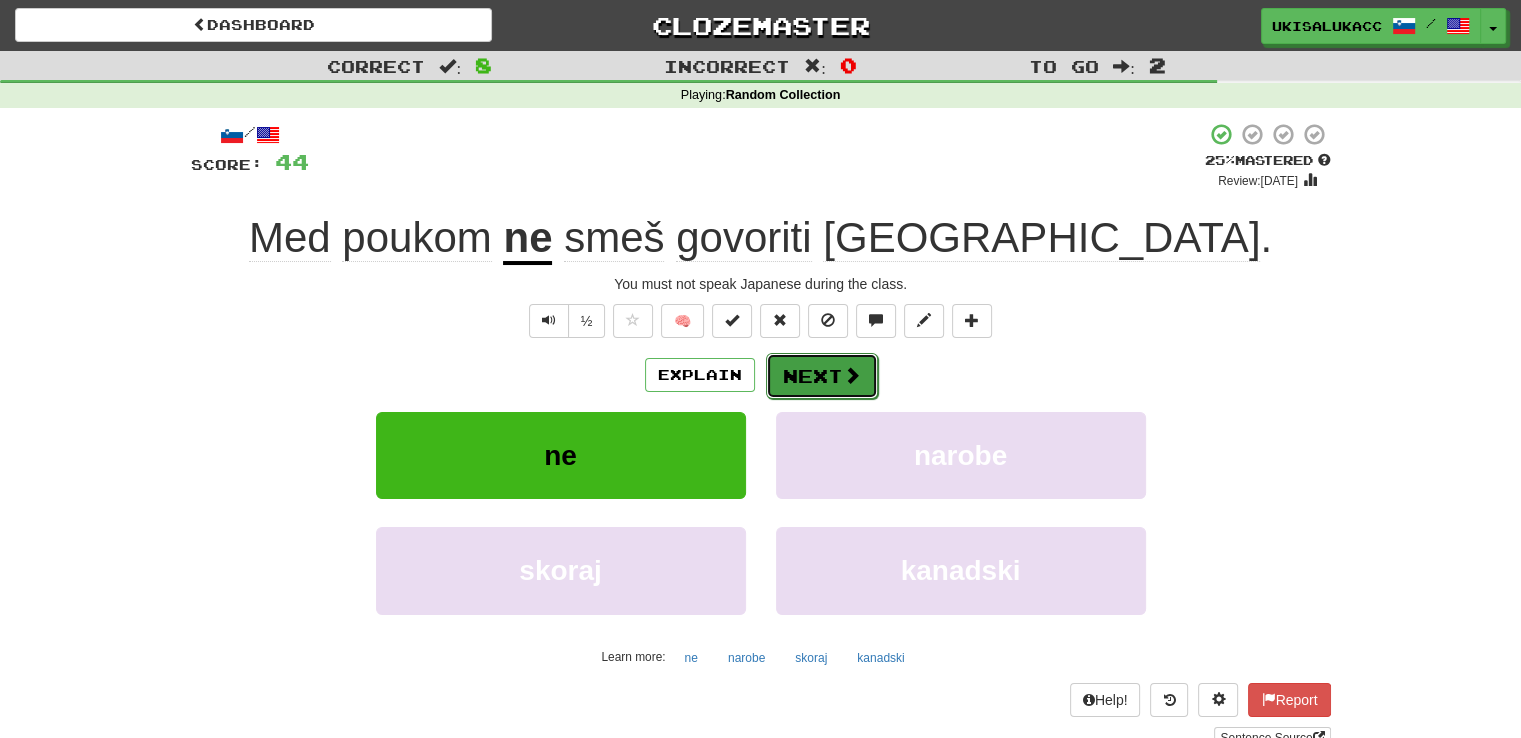 click on "Next" at bounding box center (822, 376) 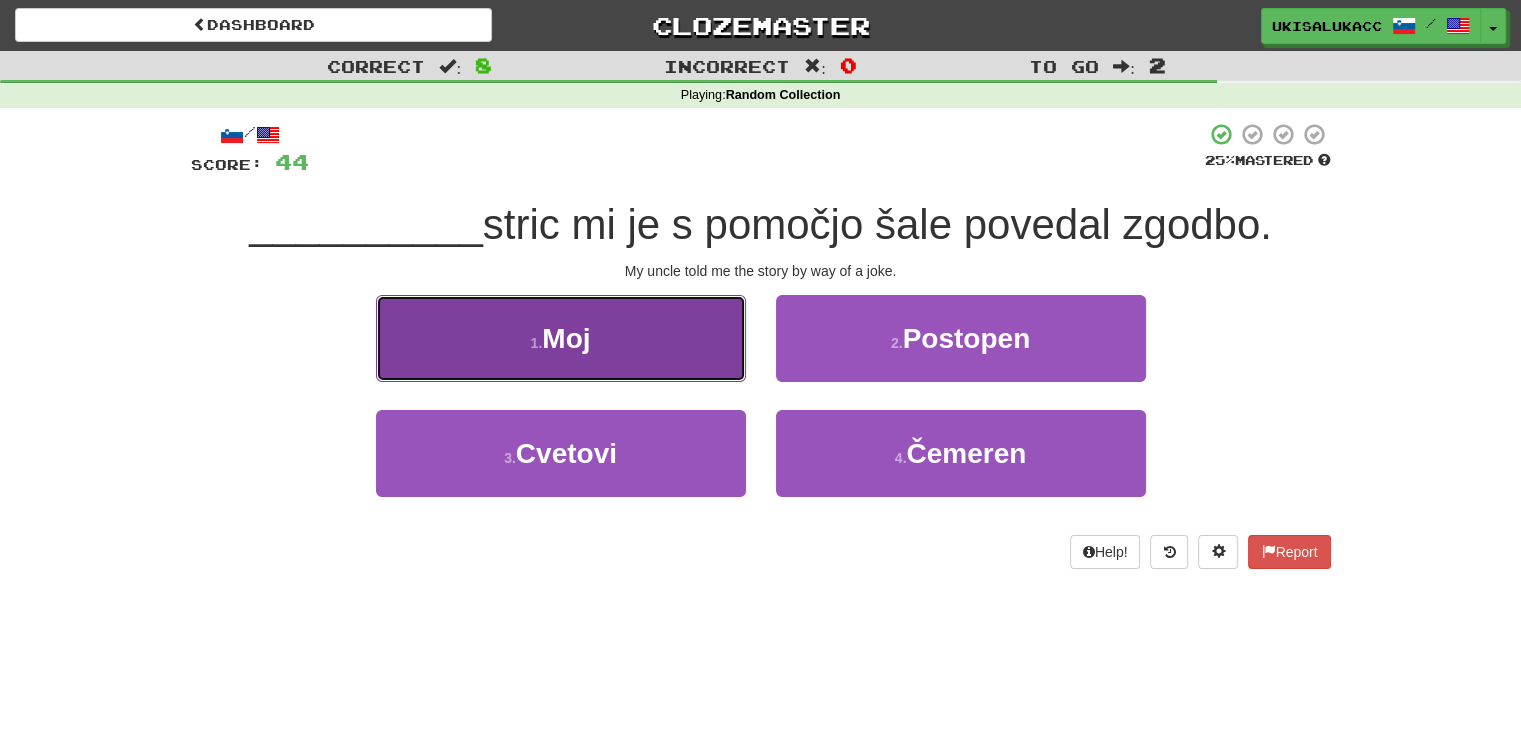 click on "Moj" at bounding box center (566, 338) 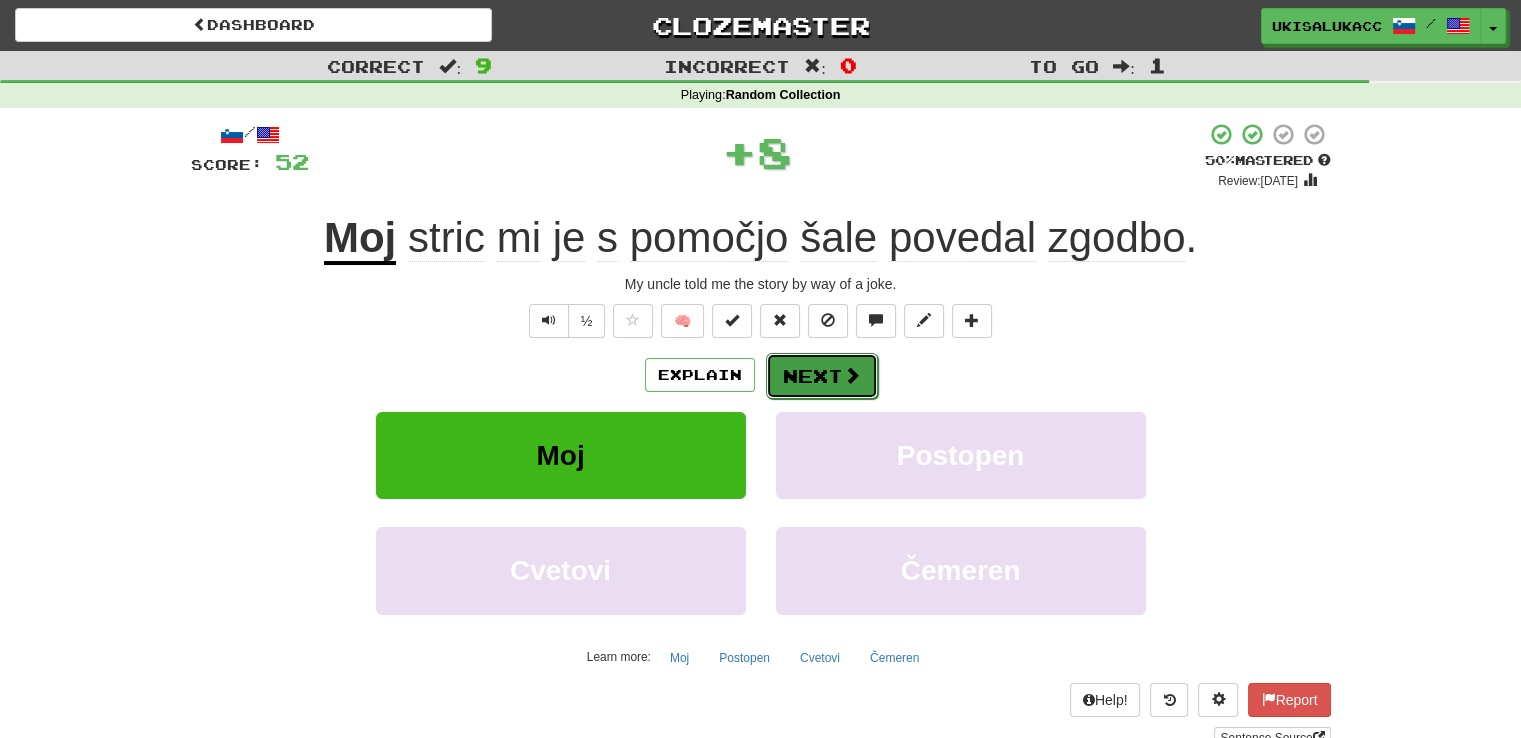 click at bounding box center [852, 375] 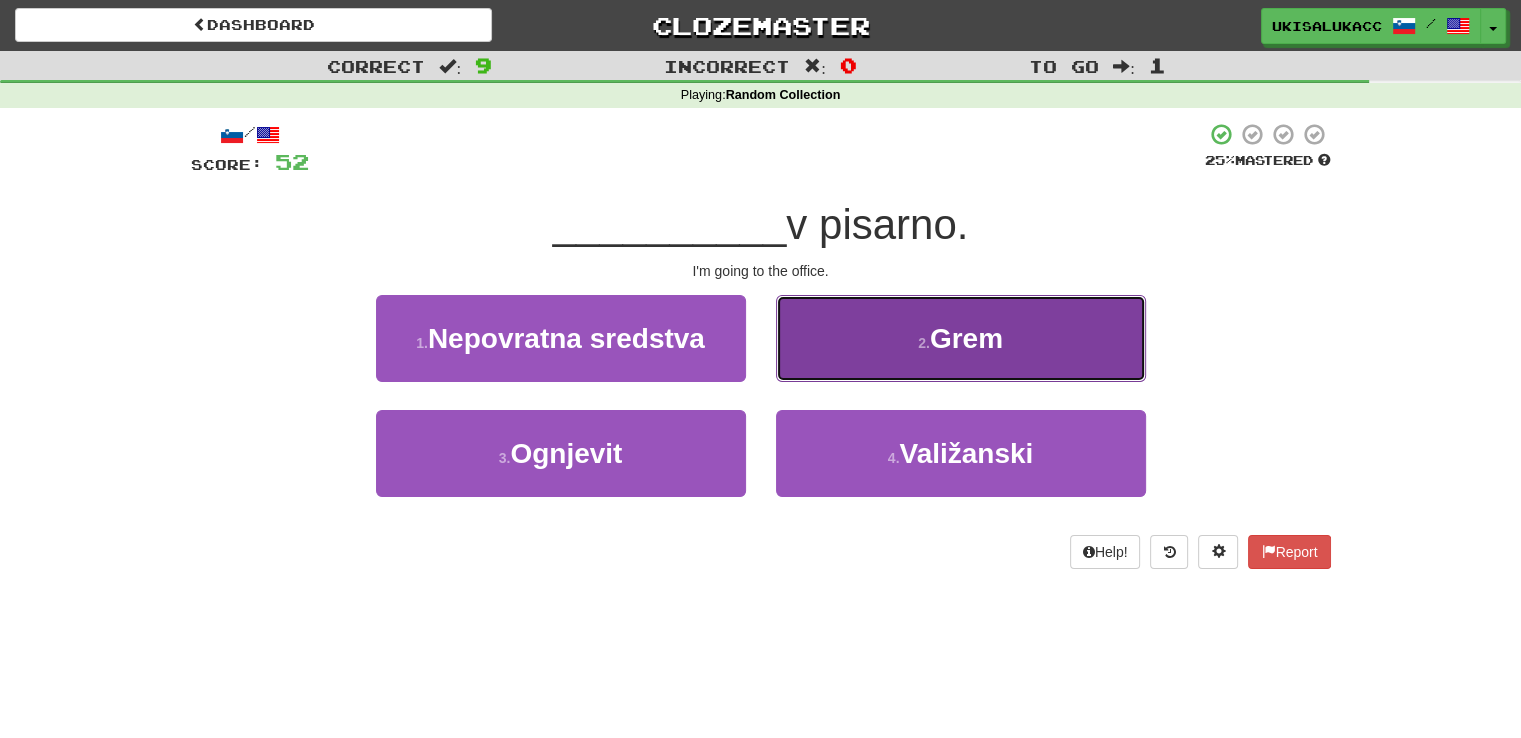 click on "2 .  Grem" at bounding box center [961, 338] 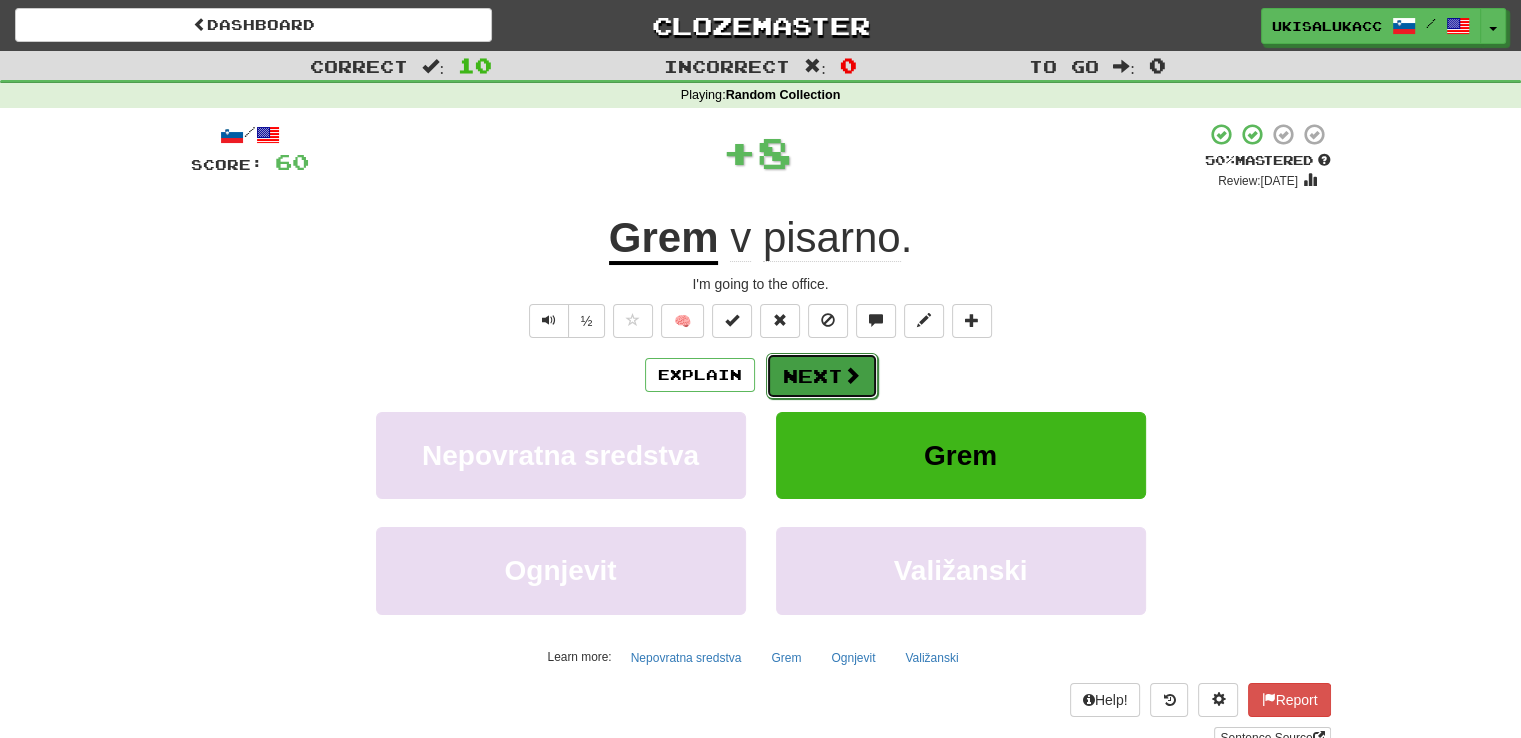 click at bounding box center (852, 375) 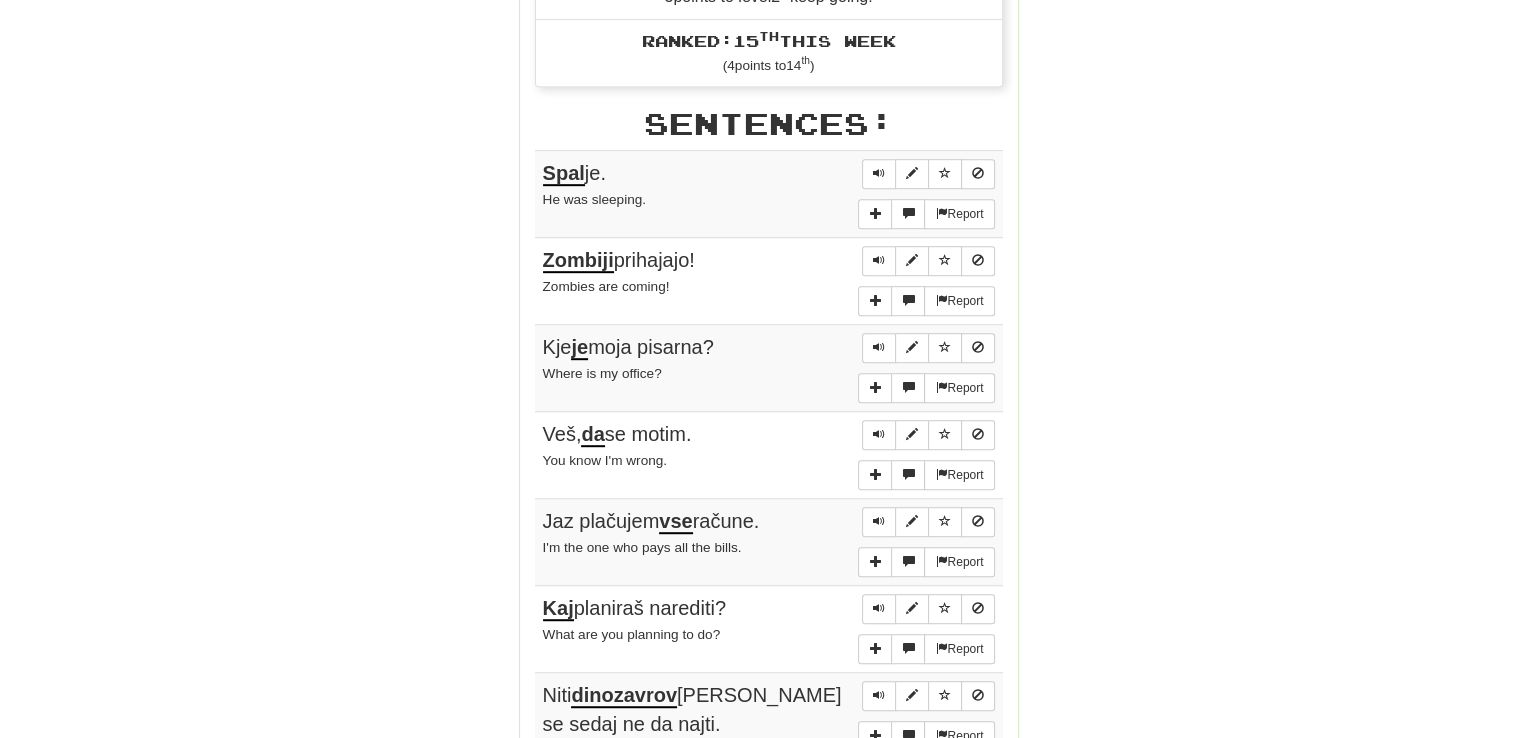 scroll, scrollTop: 1466, scrollLeft: 0, axis: vertical 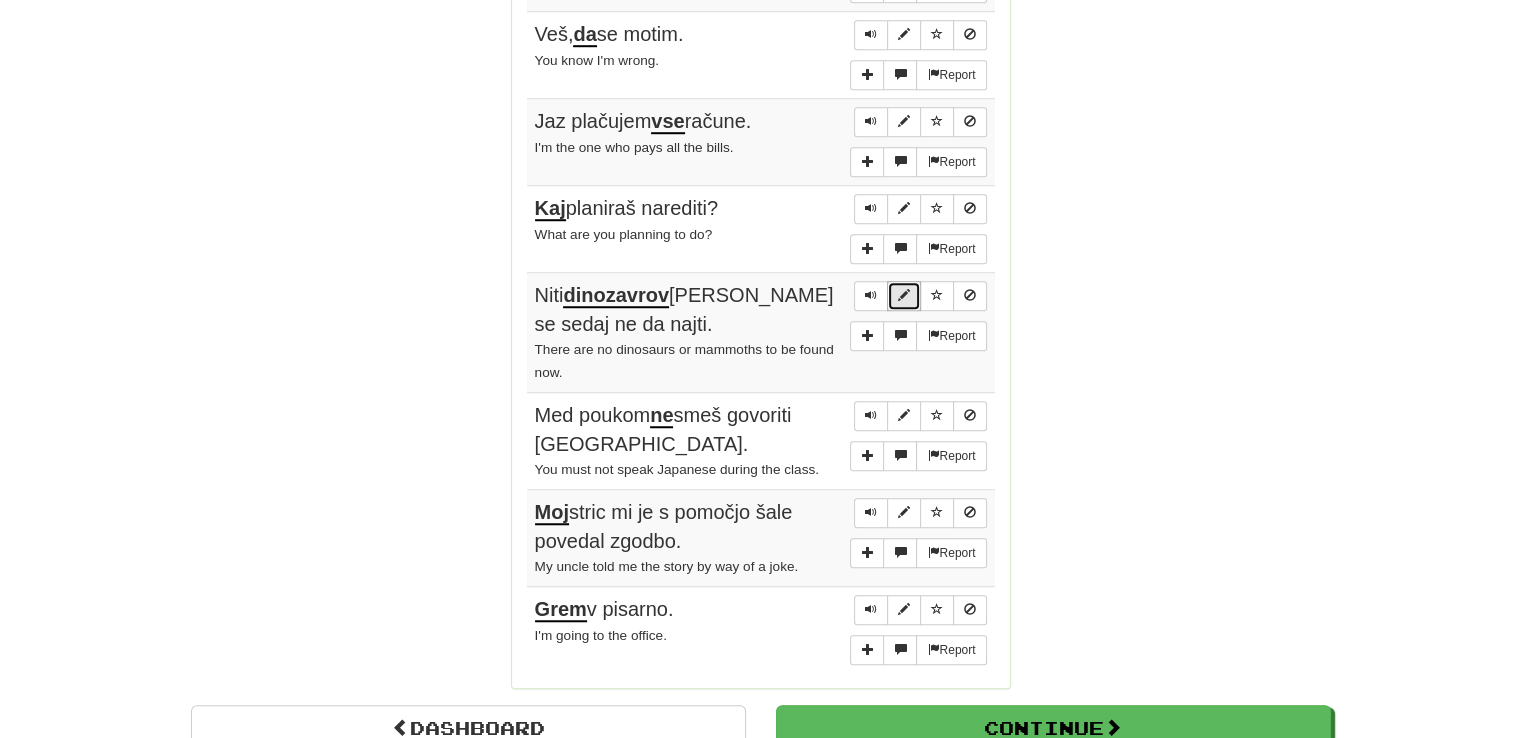 click at bounding box center (904, 295) 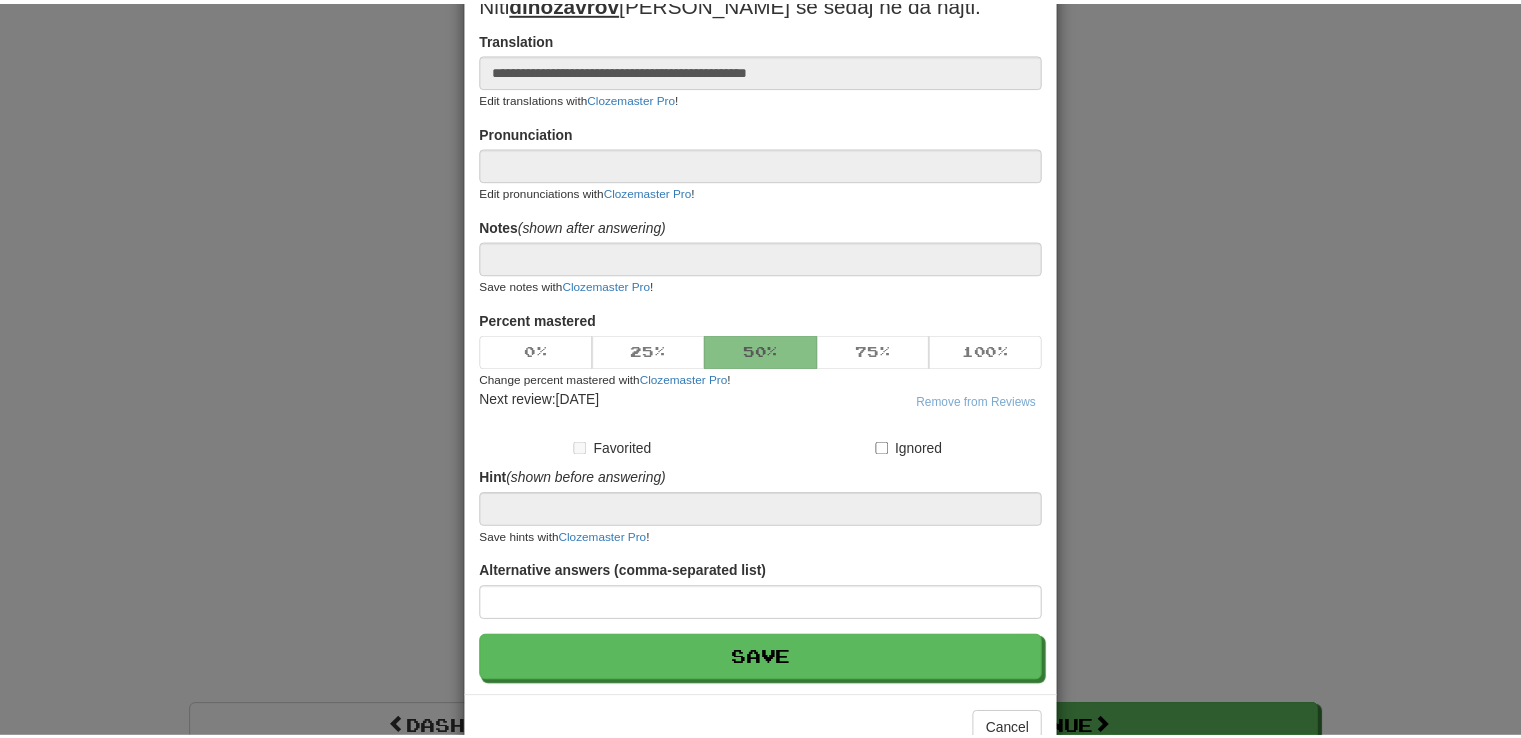 scroll, scrollTop: 162, scrollLeft: 0, axis: vertical 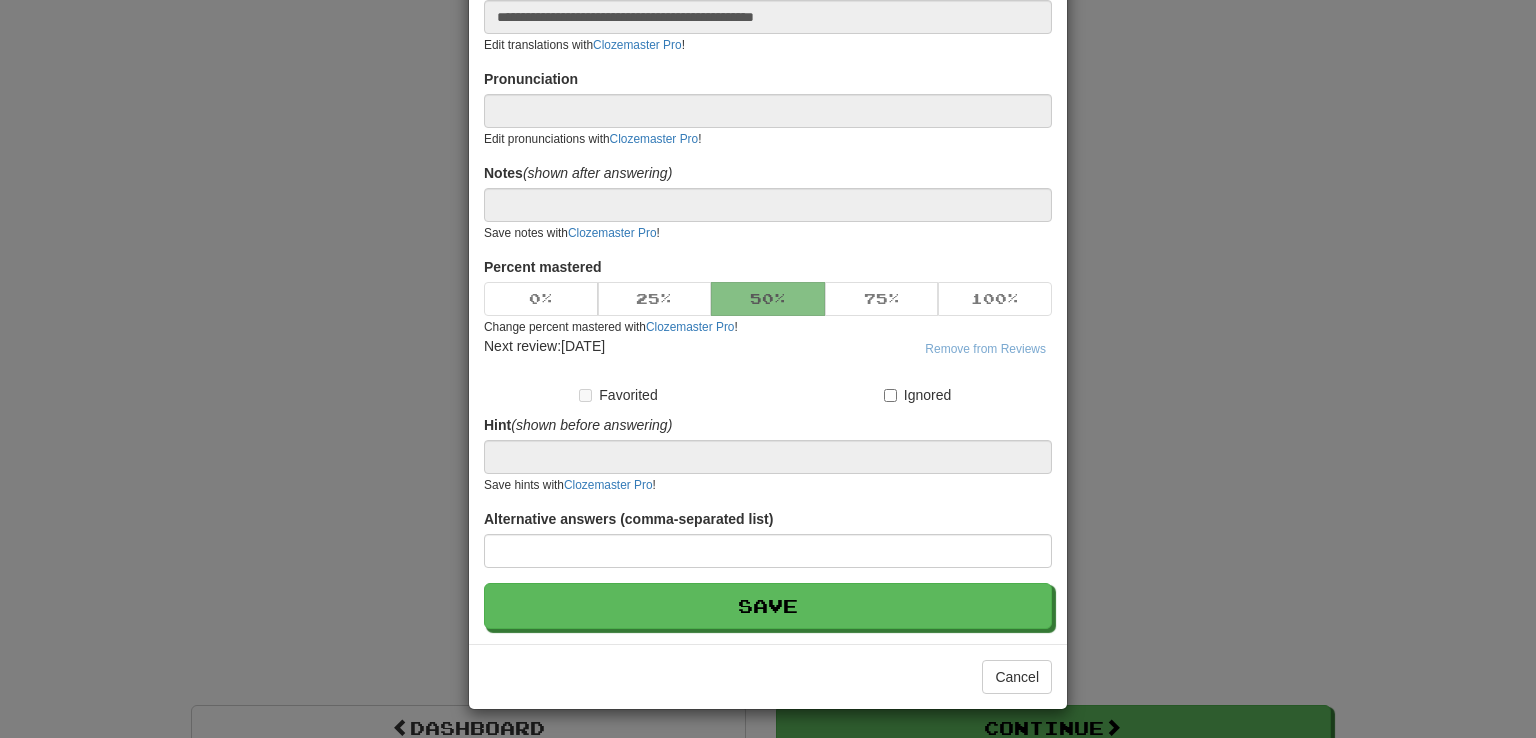 click on "**********" at bounding box center [768, 369] 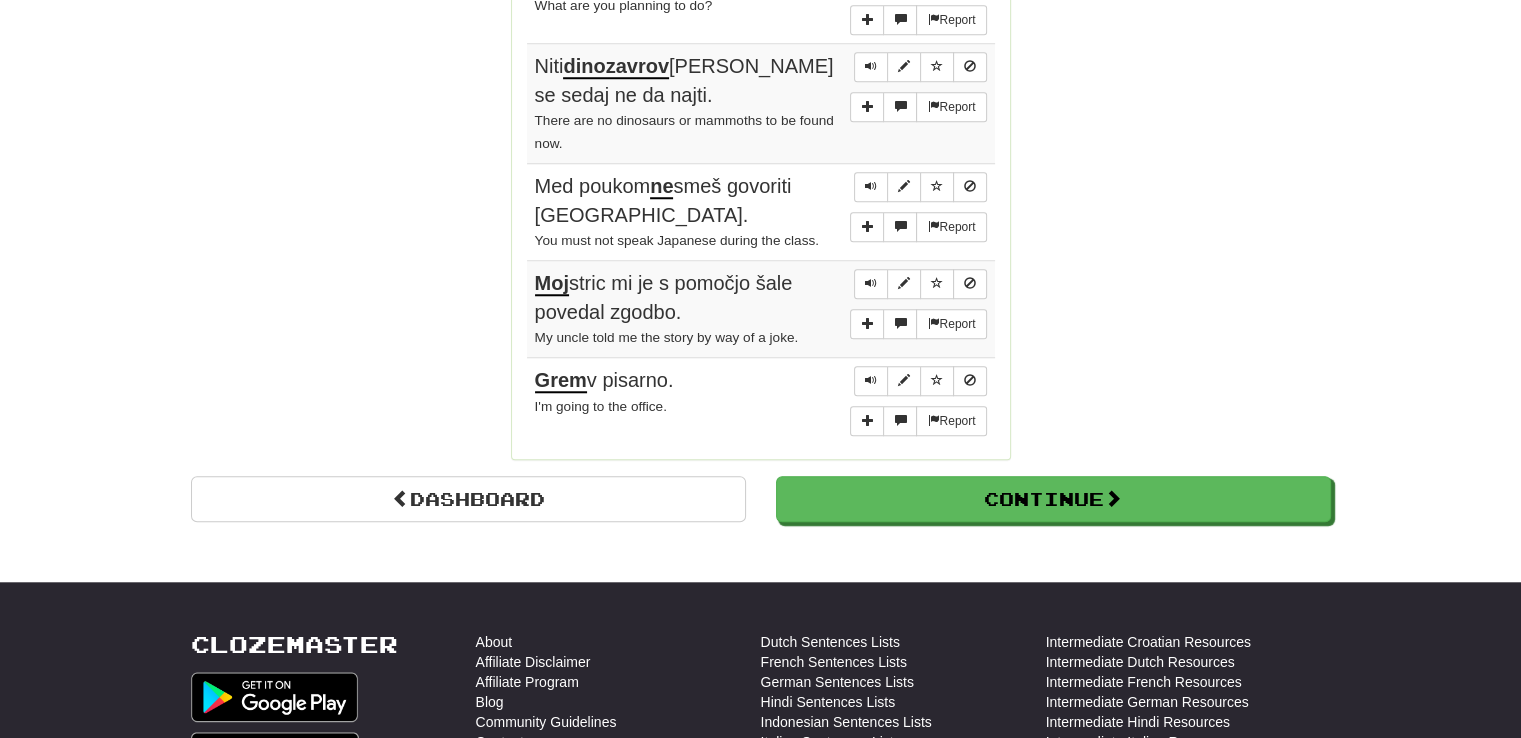 scroll, scrollTop: 1866, scrollLeft: 0, axis: vertical 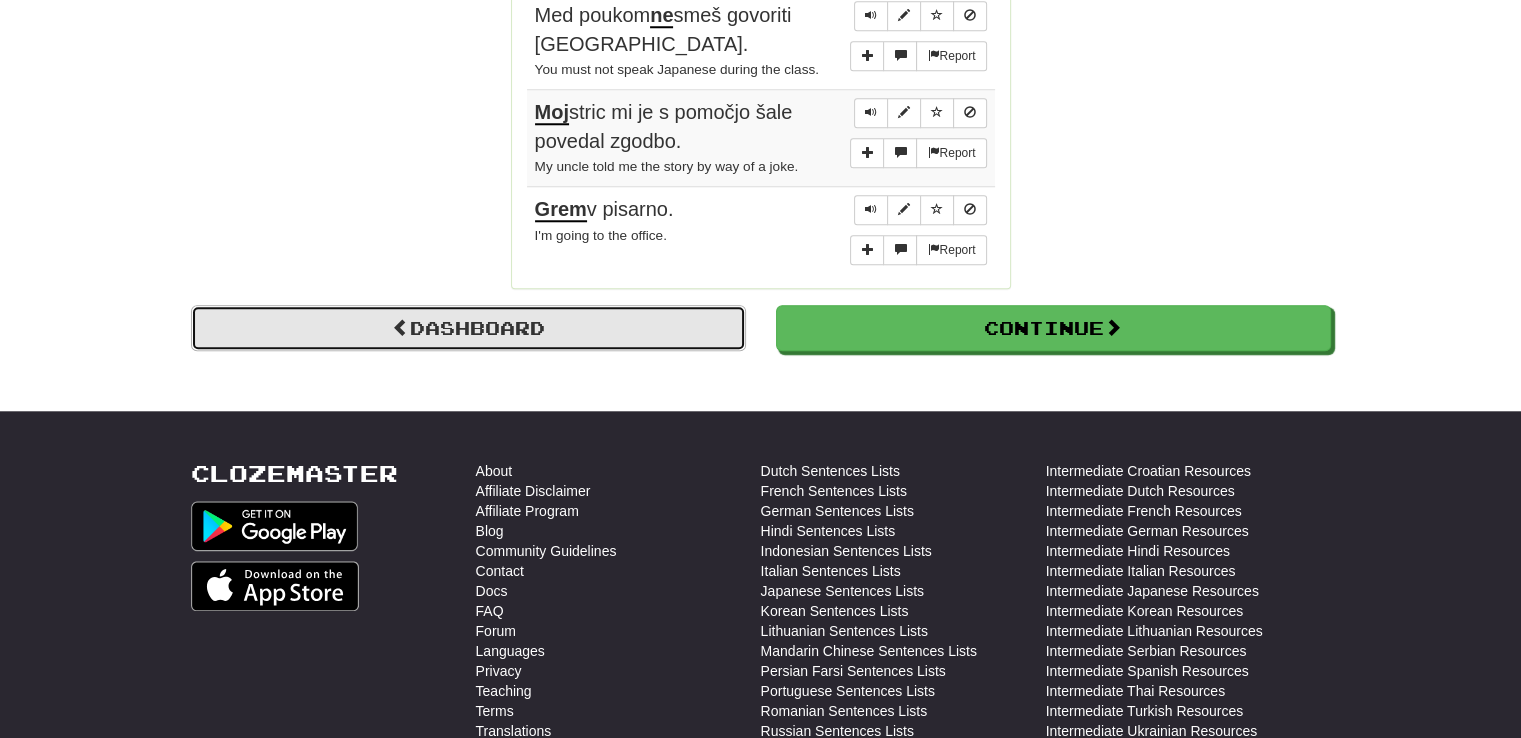 click on "Dashboard" at bounding box center [468, 328] 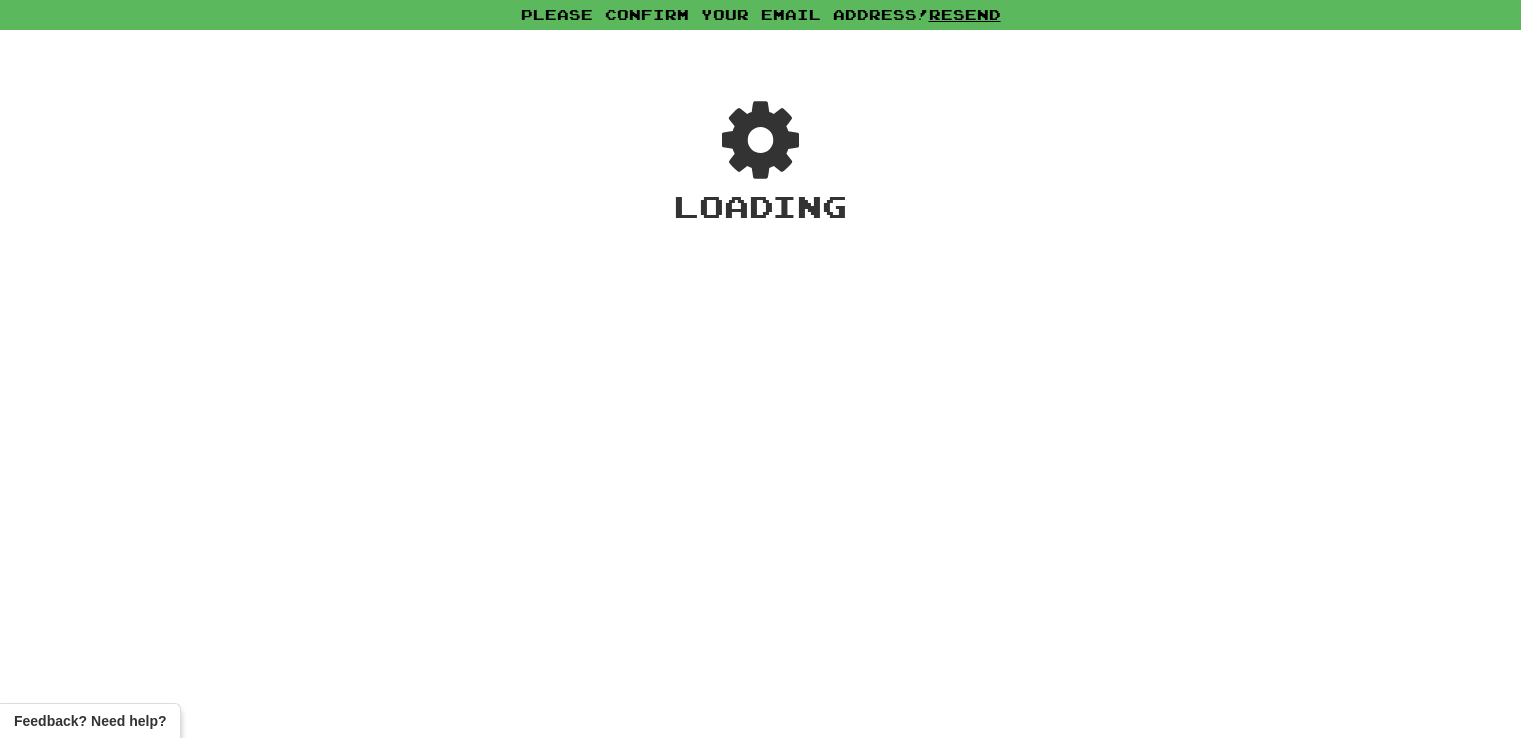 scroll, scrollTop: 0, scrollLeft: 0, axis: both 